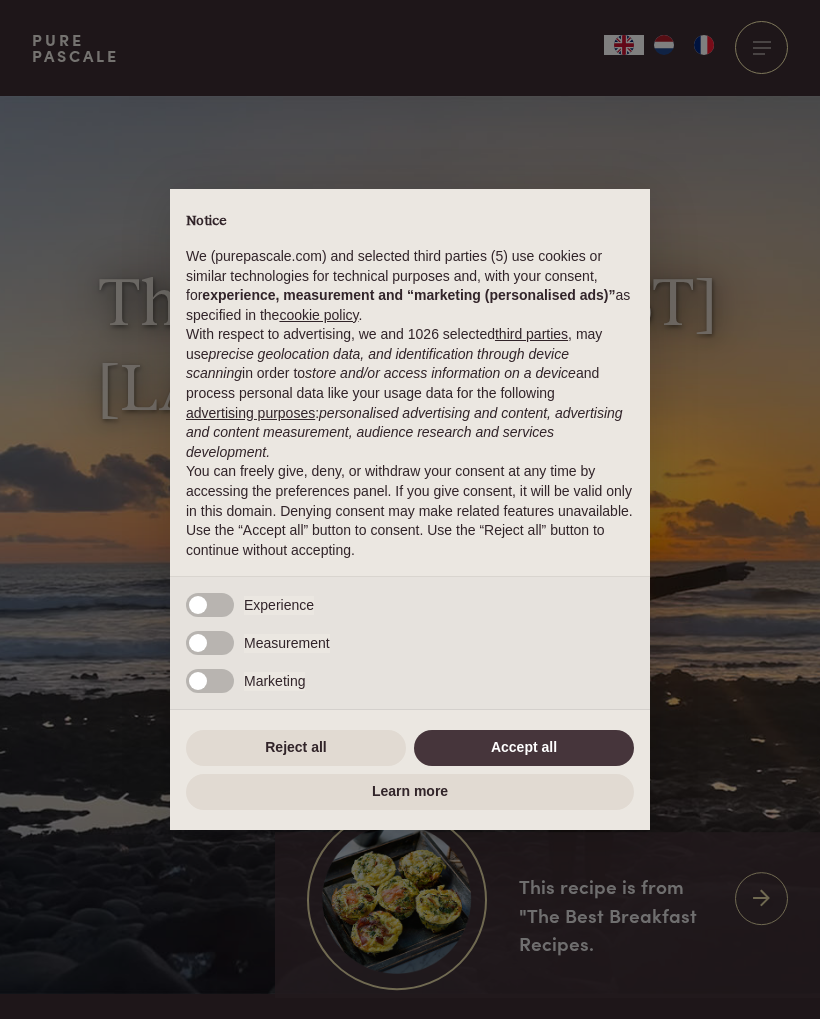 scroll, scrollTop: 0, scrollLeft: 0, axis: both 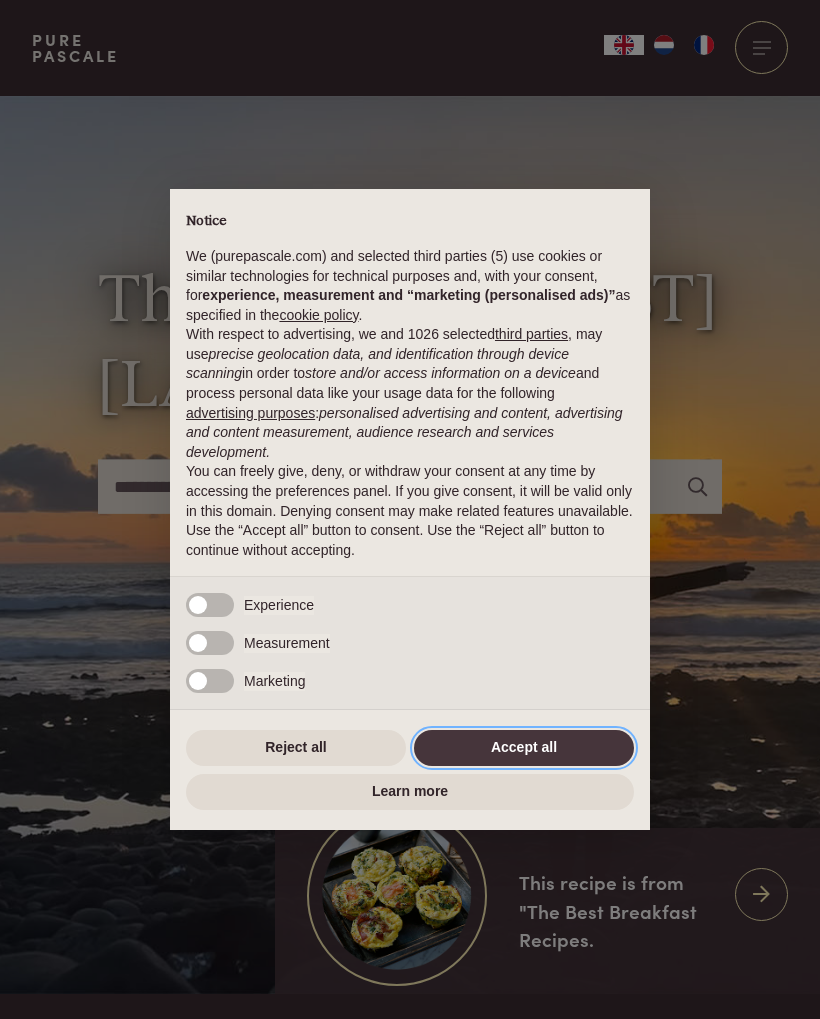 click on "Accept all" at bounding box center [524, 748] 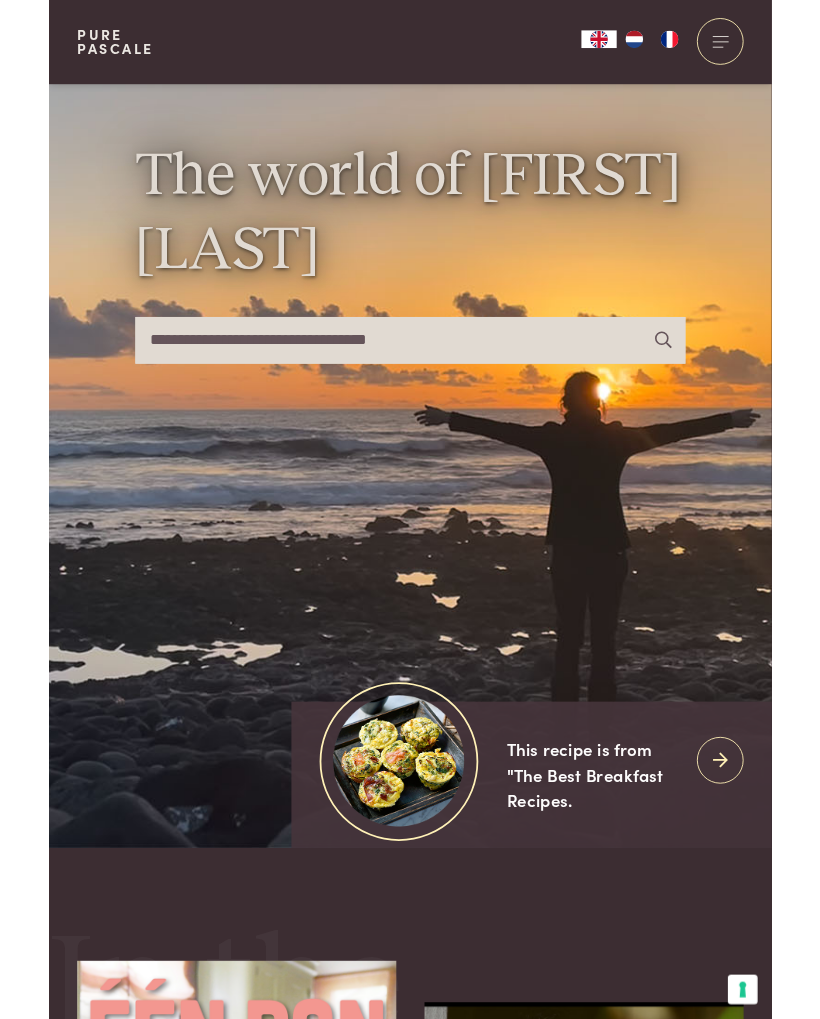 scroll, scrollTop: 170, scrollLeft: 0, axis: vertical 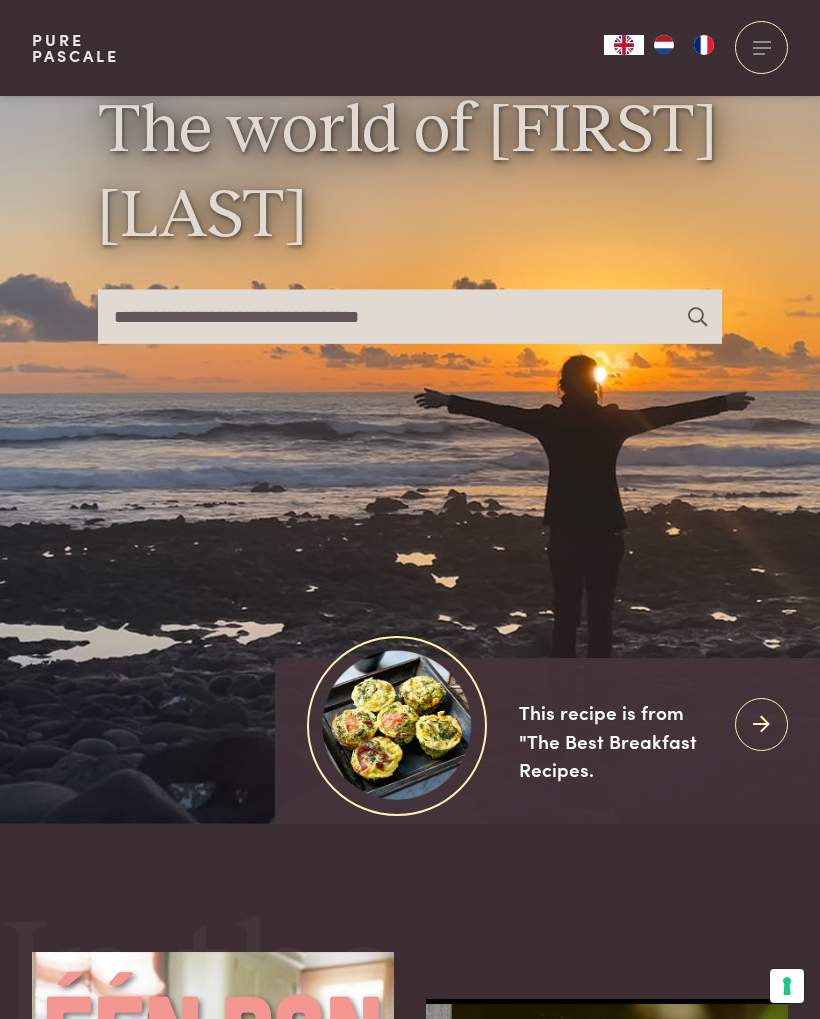 click at bounding box center [761, 47] 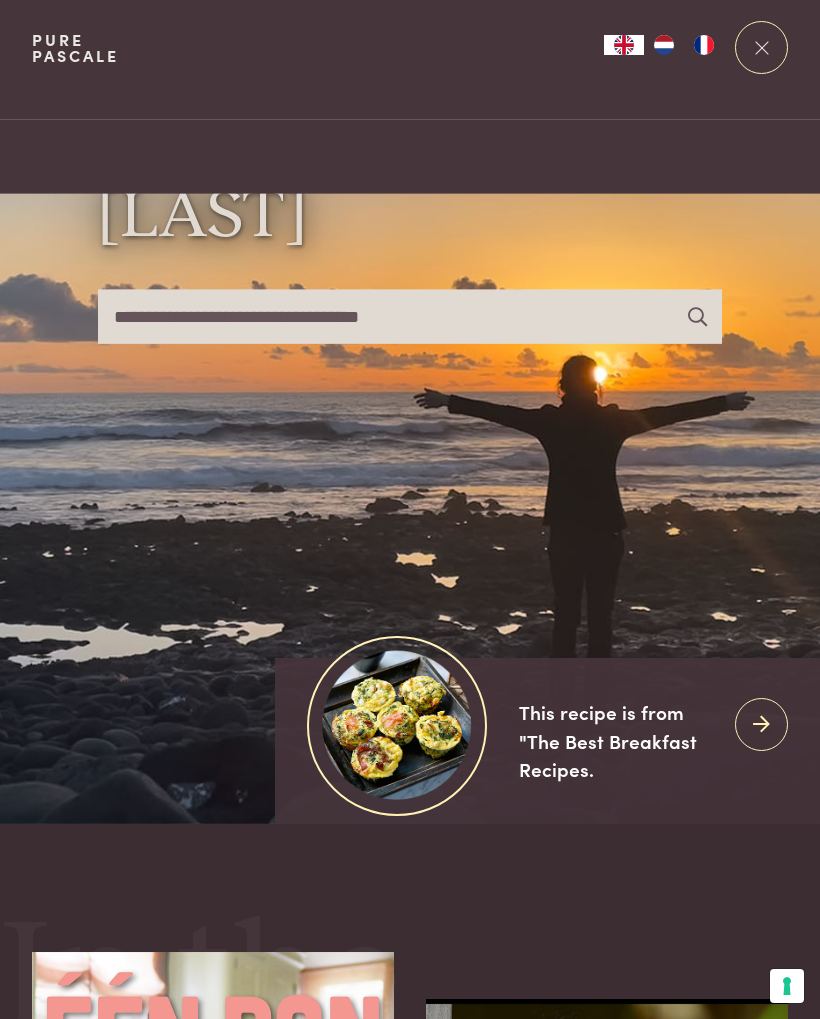 scroll, scrollTop: 0, scrollLeft: 0, axis: both 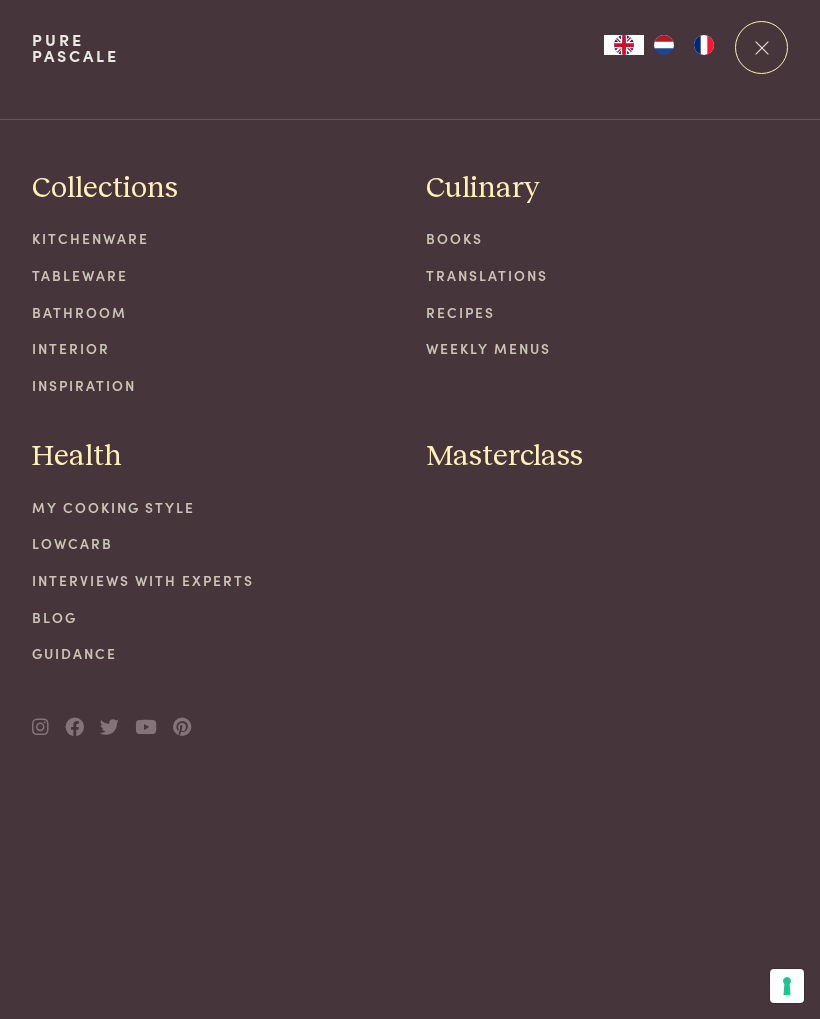 click at bounding box center [410, 60] 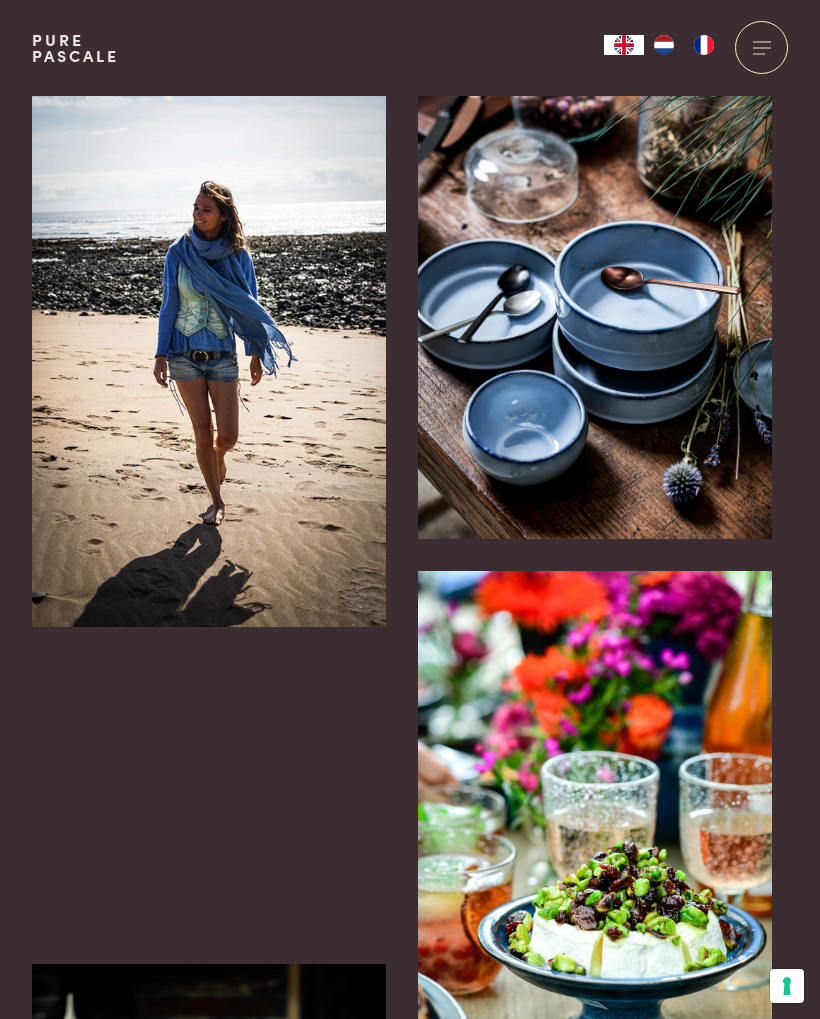 scroll, scrollTop: 0, scrollLeft: 0, axis: both 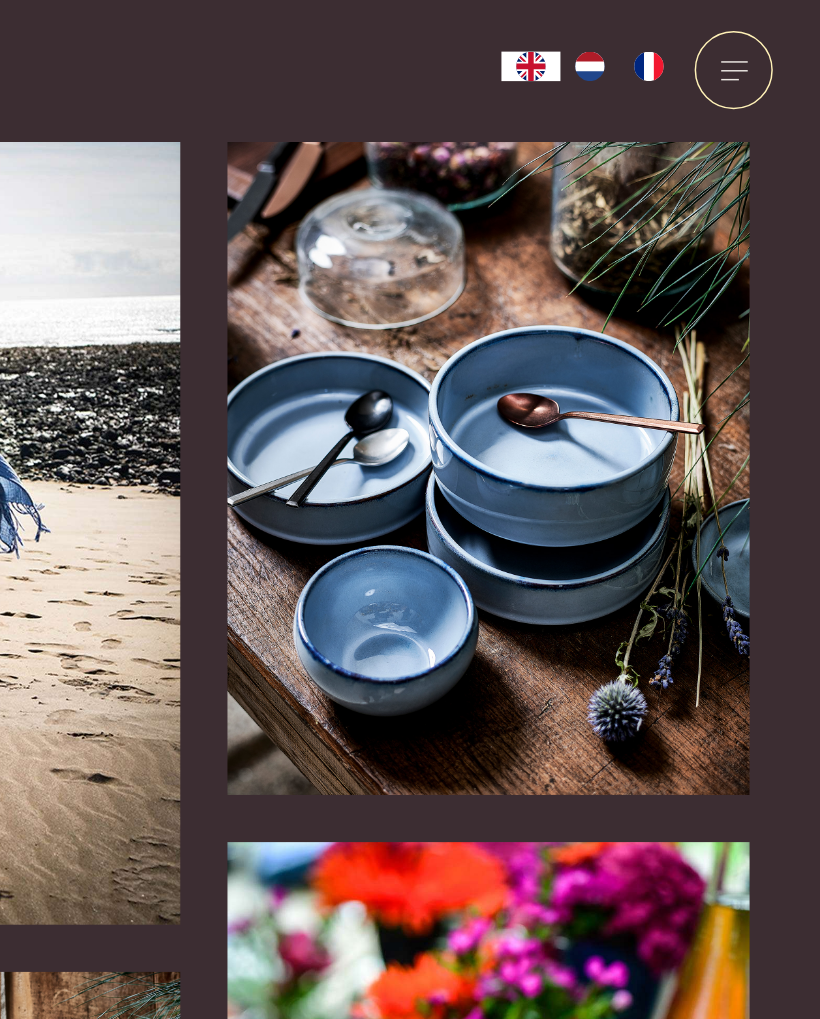 click at bounding box center [761, 47] 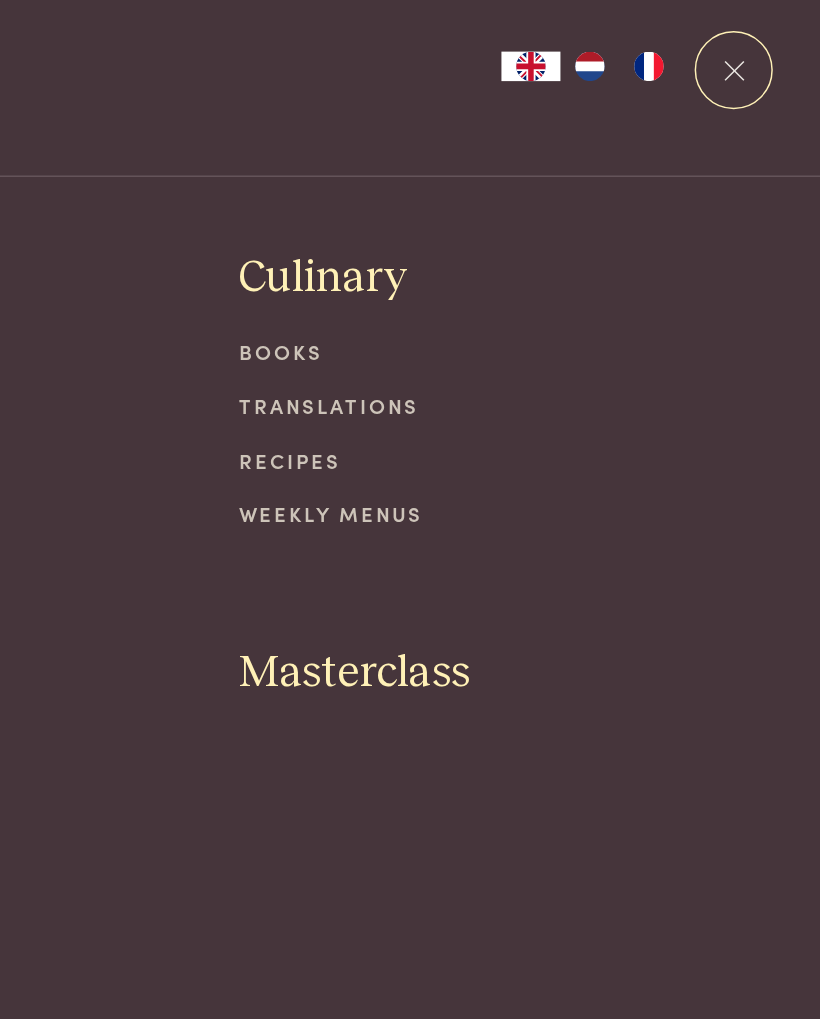 click on "Recipes" at bounding box center [607, 312] 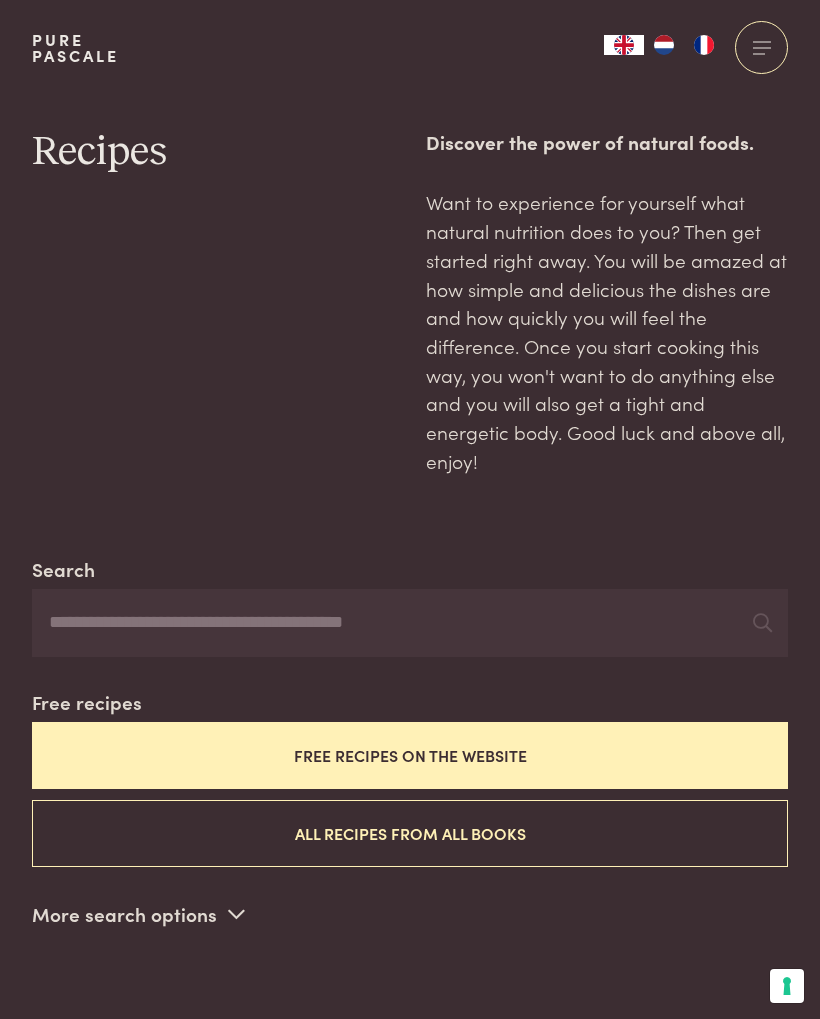 scroll, scrollTop: 0, scrollLeft: 0, axis: both 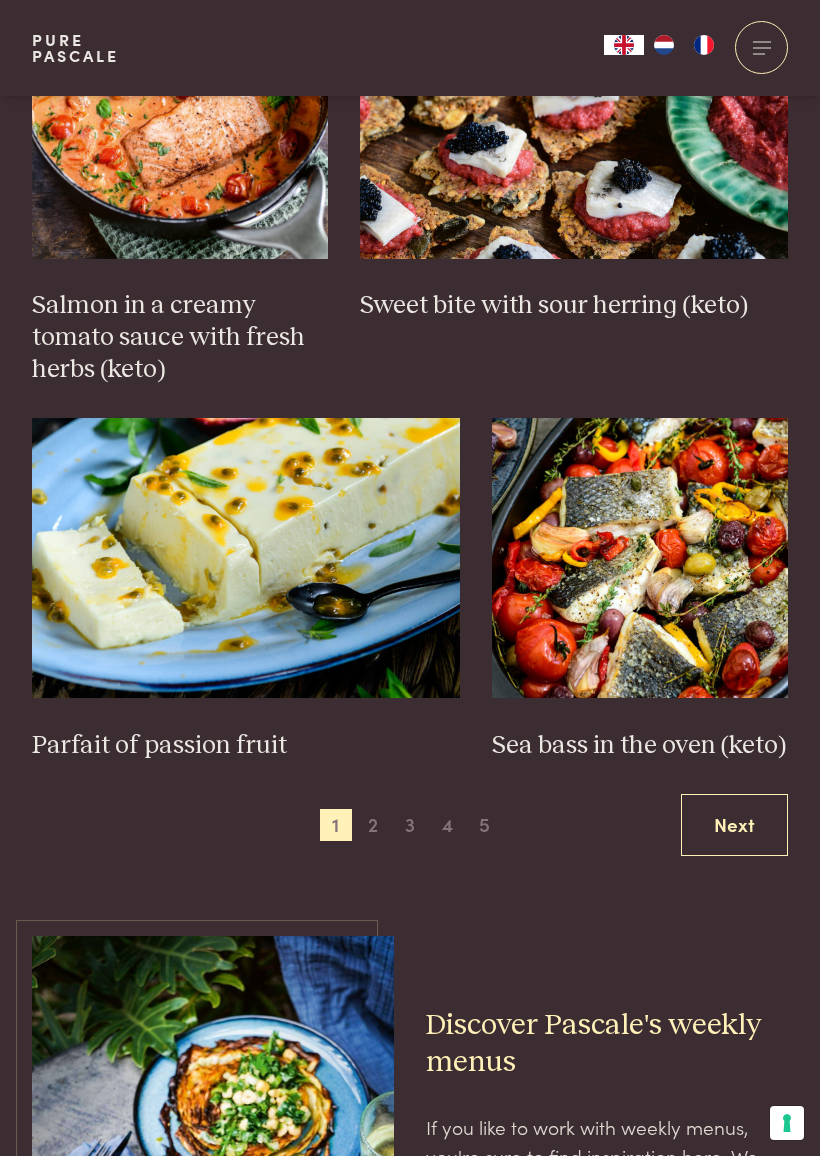 click on "Next" at bounding box center [734, 825] 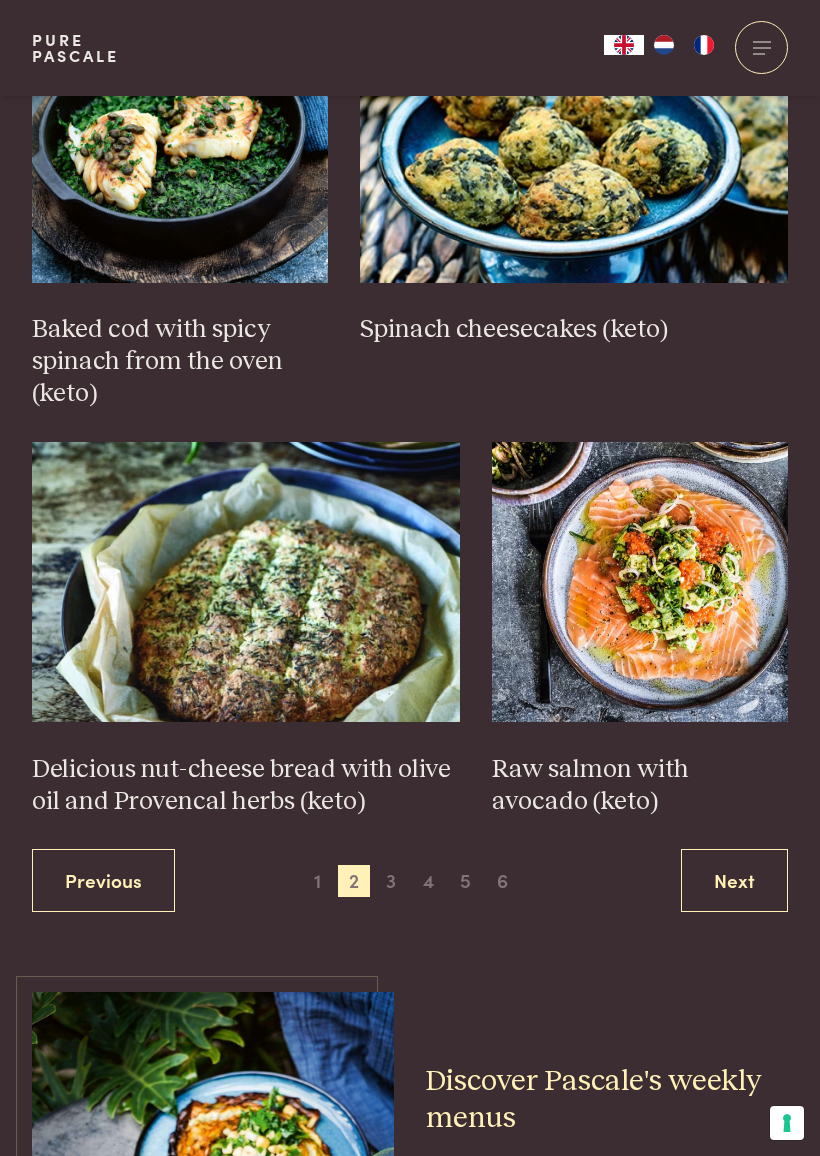 scroll, scrollTop: 2632, scrollLeft: 0, axis: vertical 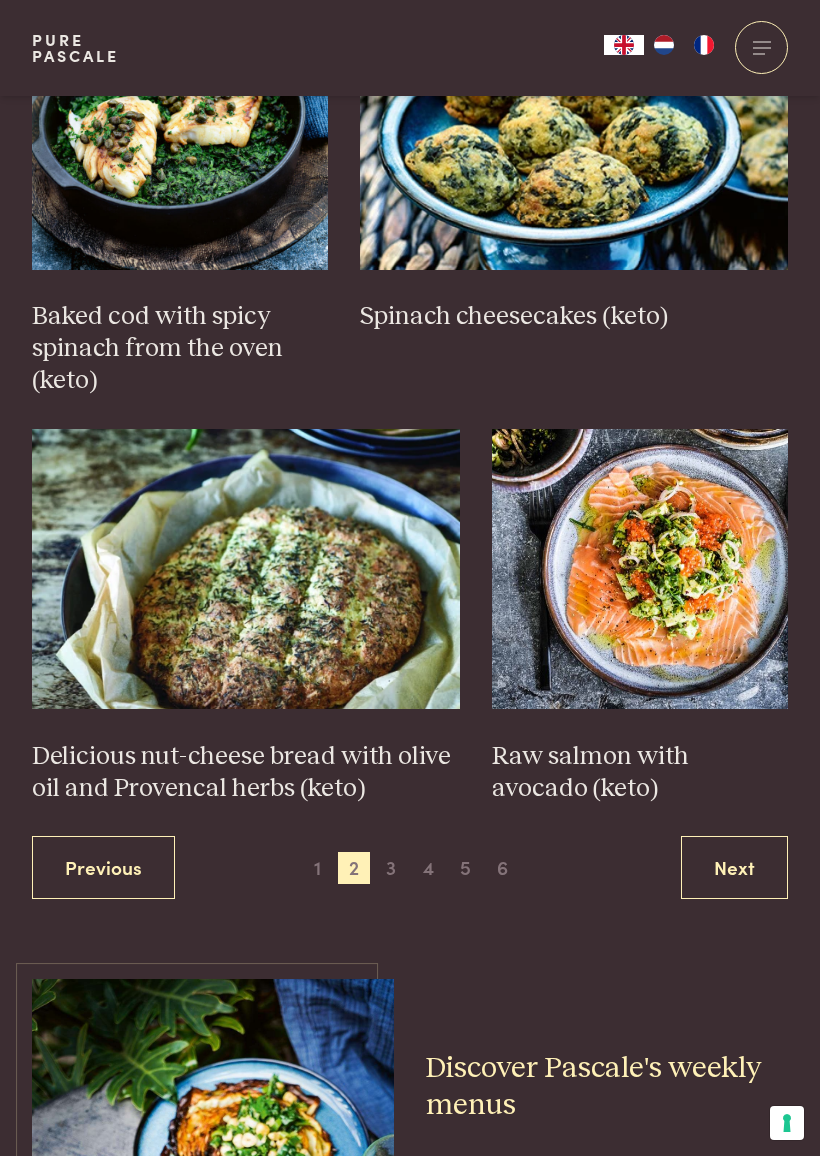 click on "Next" at bounding box center [734, 867] 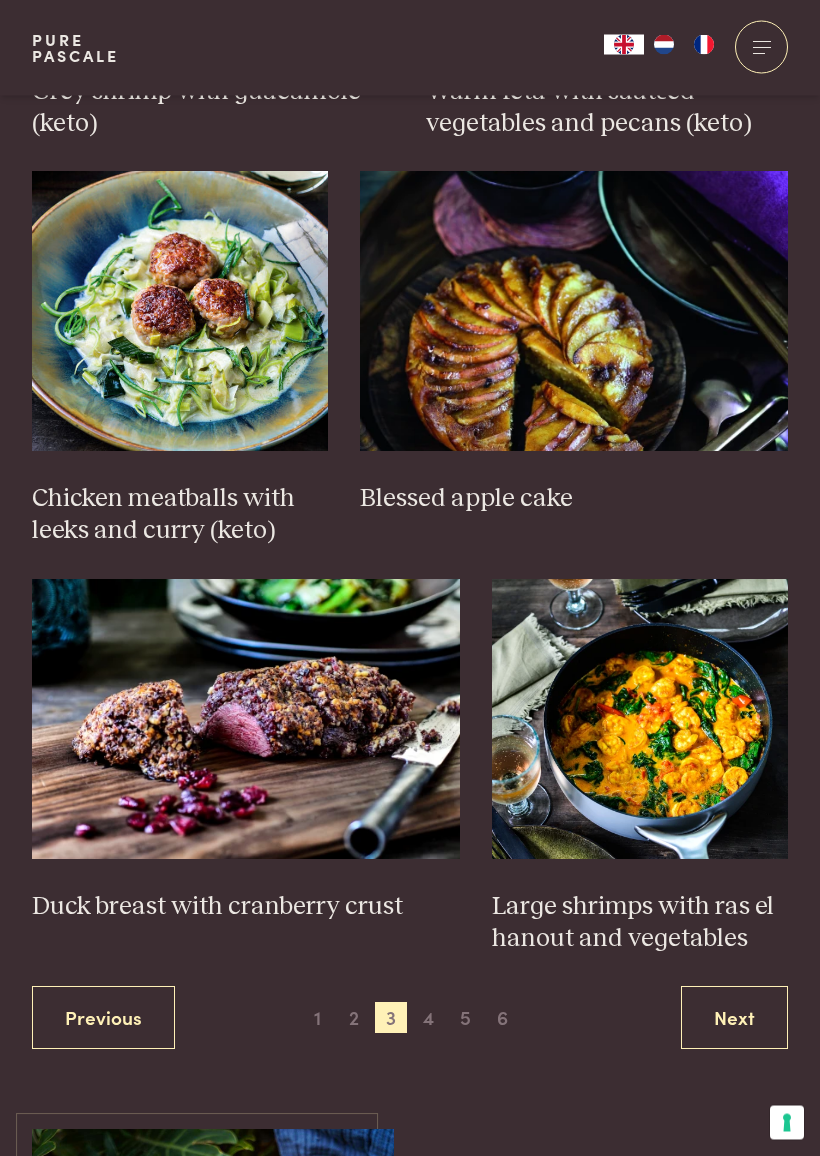 scroll, scrollTop: 2553, scrollLeft: 0, axis: vertical 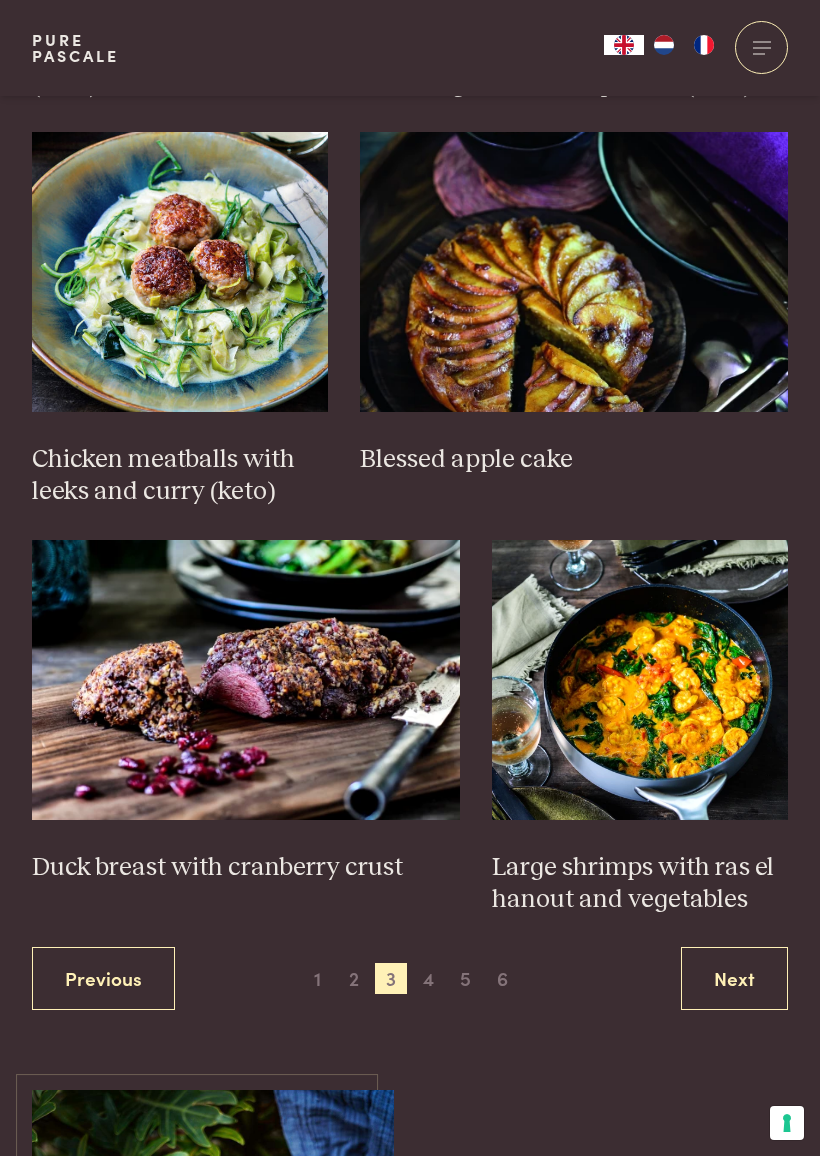 click on "Next" at bounding box center (734, 978) 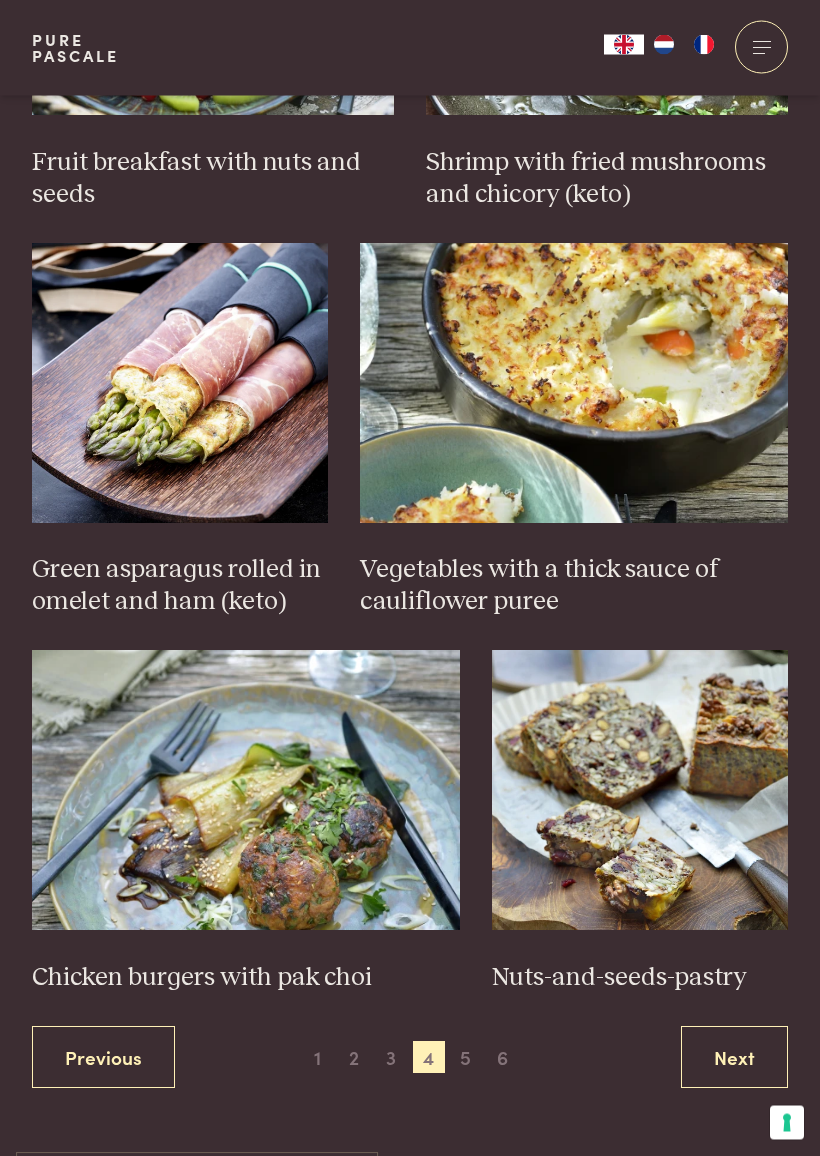 scroll, scrollTop: 2381, scrollLeft: 0, axis: vertical 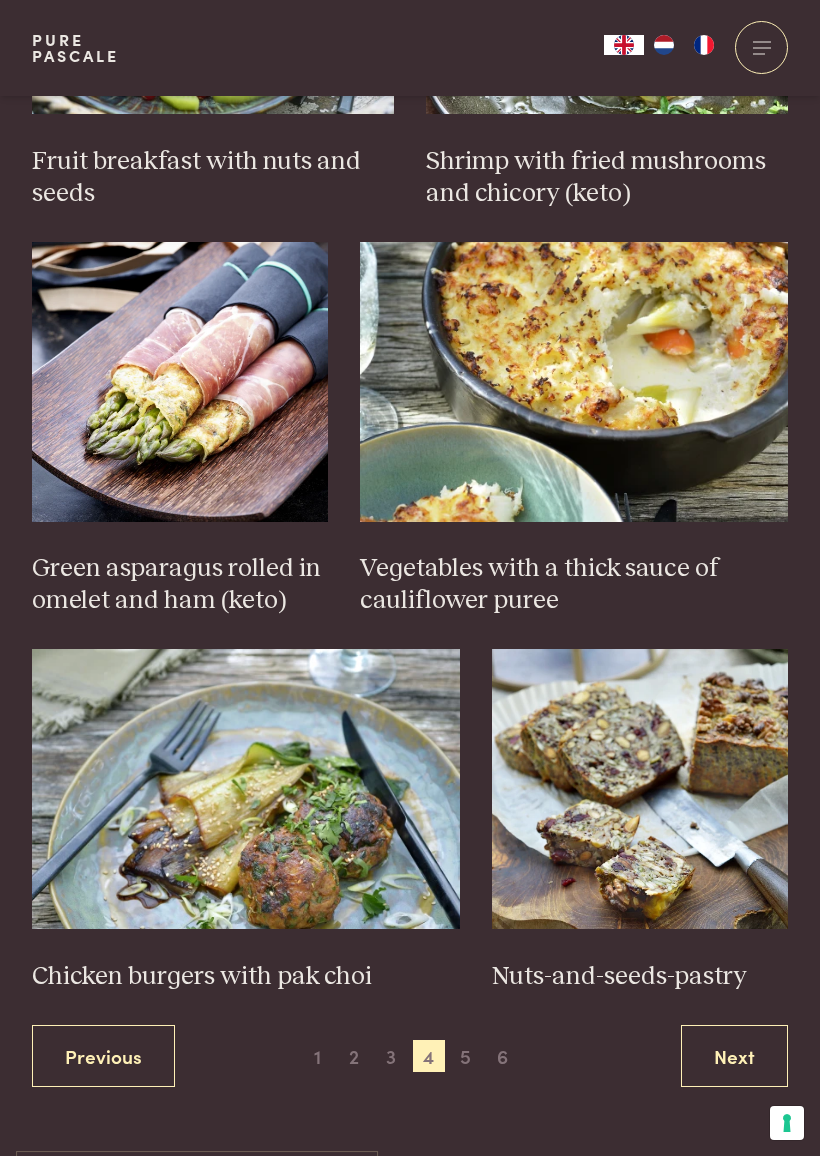 click on "Next" at bounding box center (734, 1056) 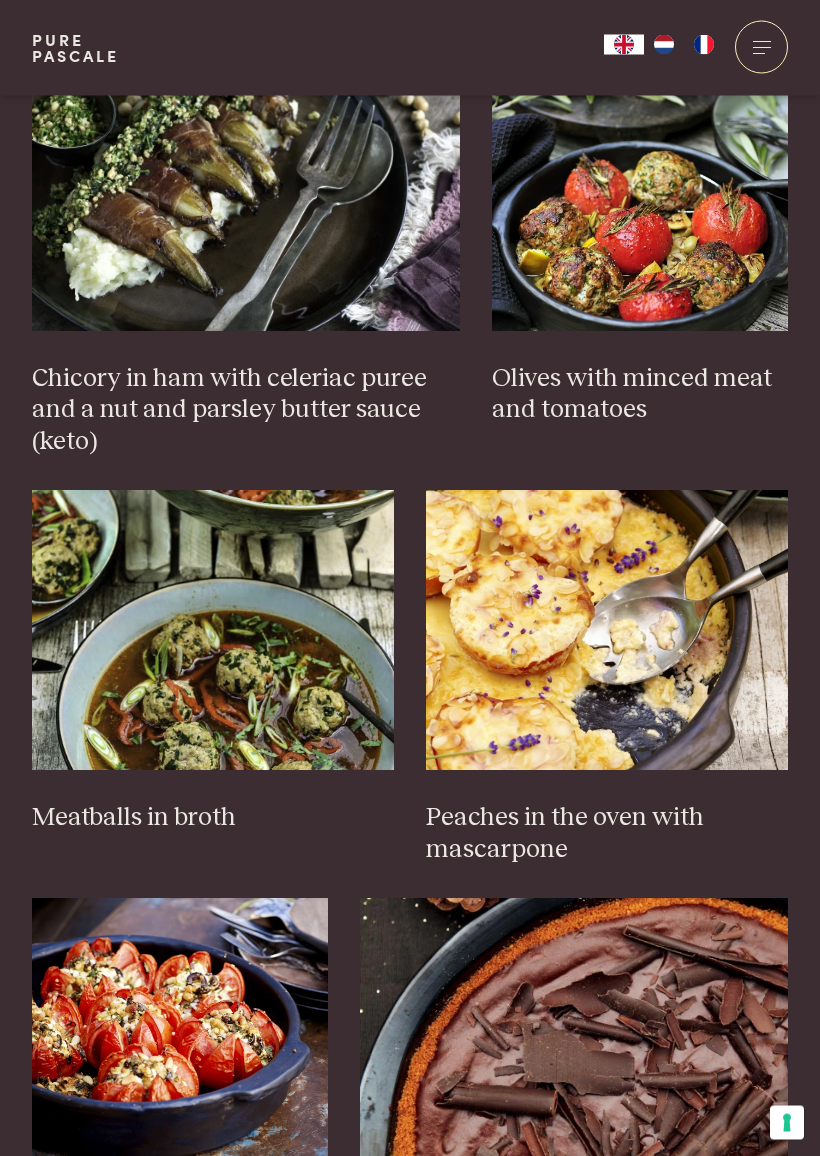 scroll, scrollTop: 1838, scrollLeft: 0, axis: vertical 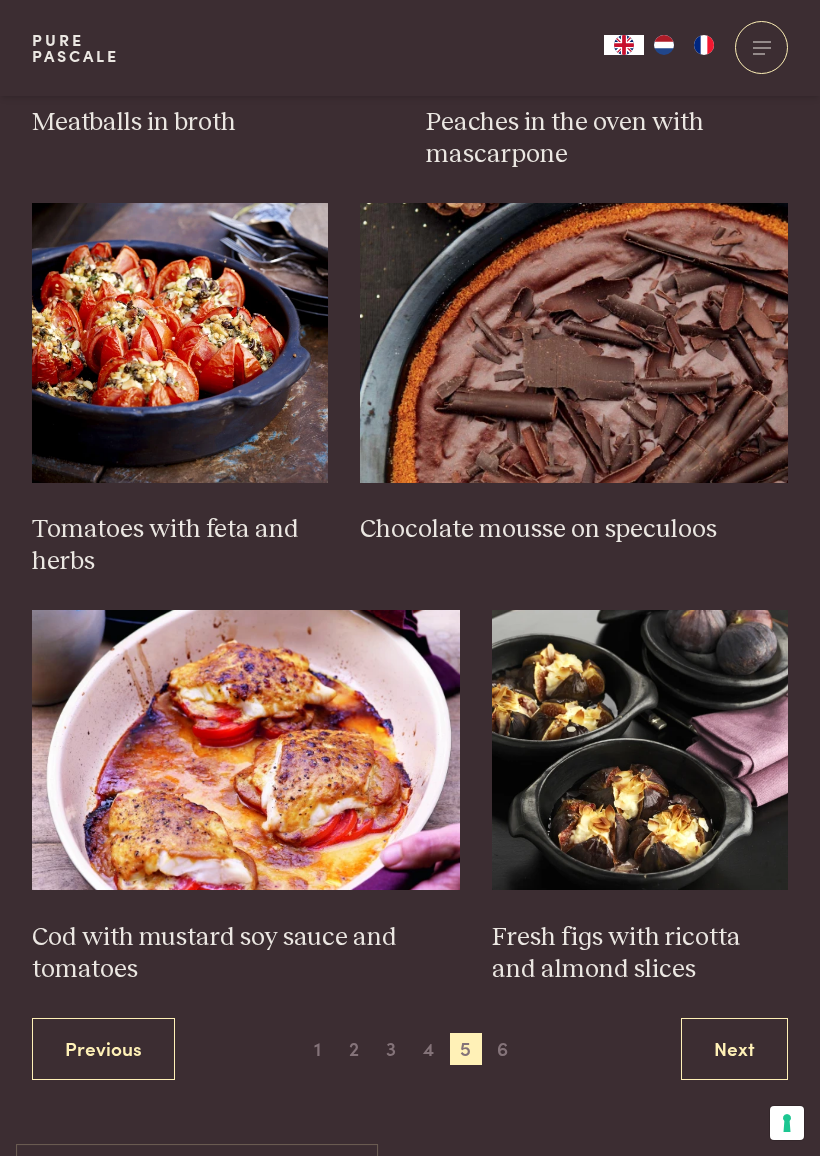 click on "Next" at bounding box center [734, 1049] 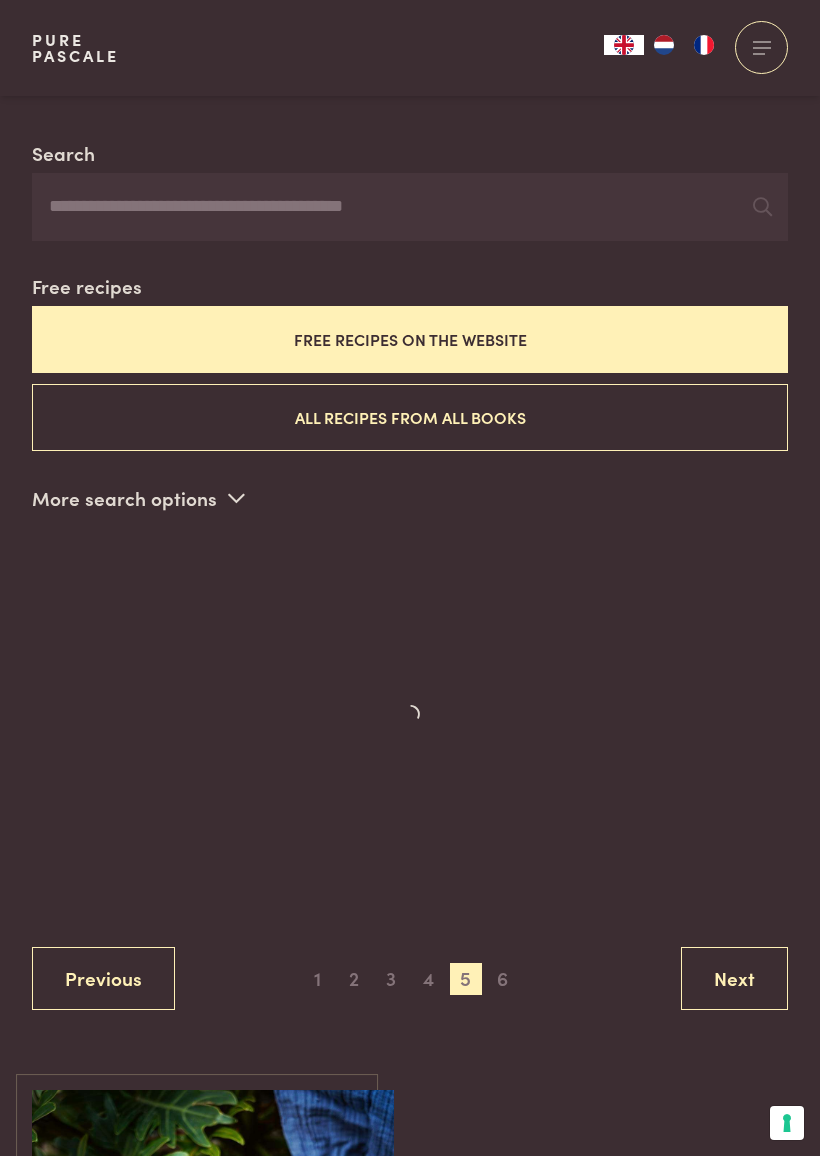 scroll, scrollTop: 402, scrollLeft: 0, axis: vertical 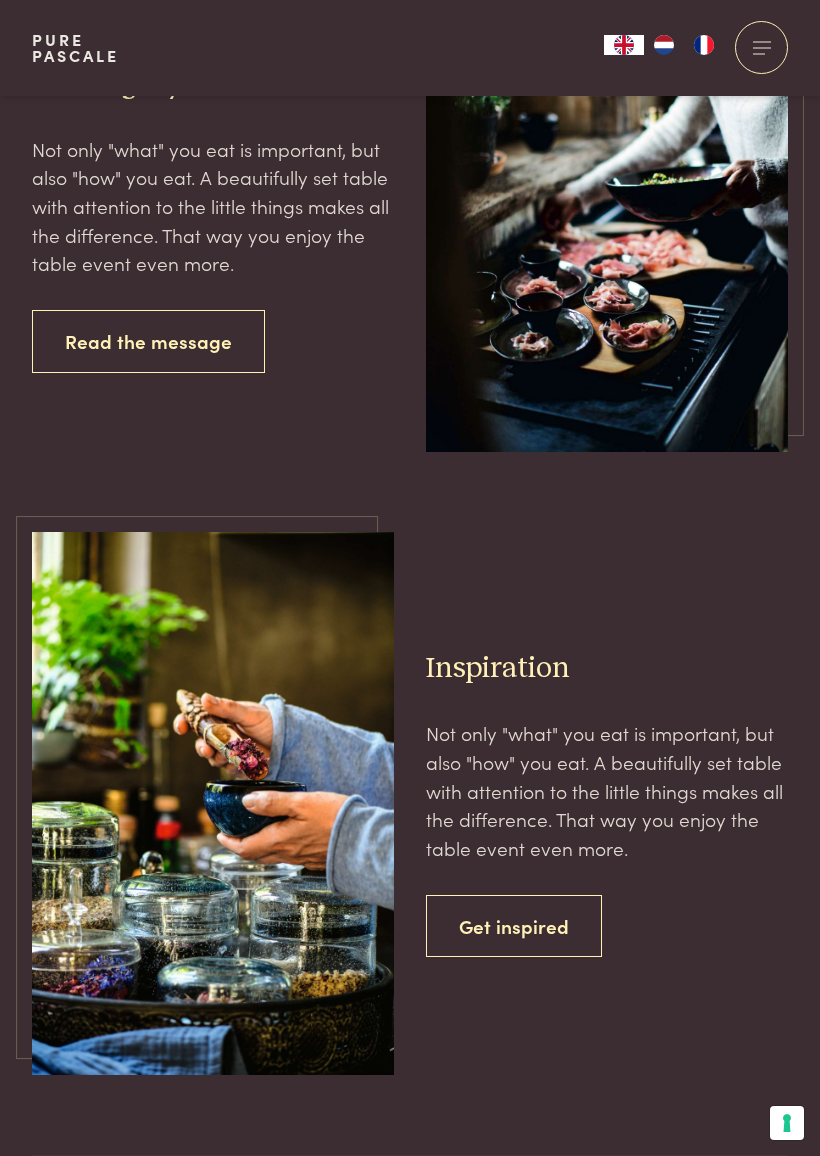 click on "Get inspired" at bounding box center (514, 926) 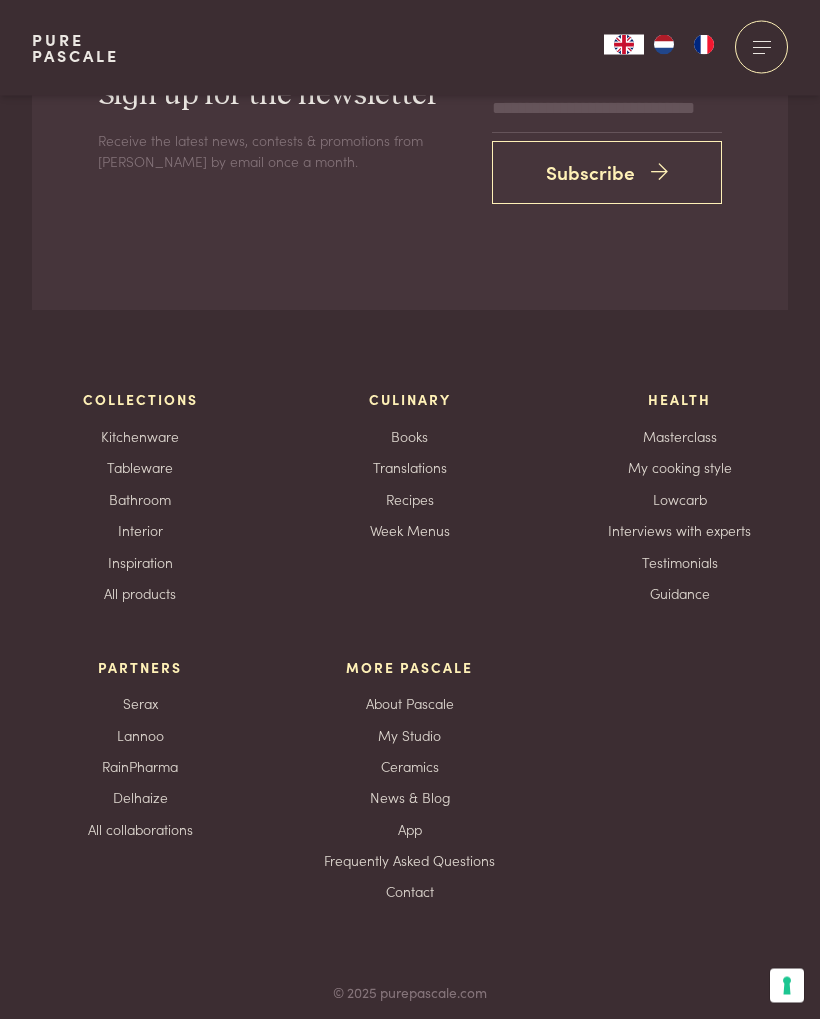 scroll, scrollTop: 4670, scrollLeft: 0, axis: vertical 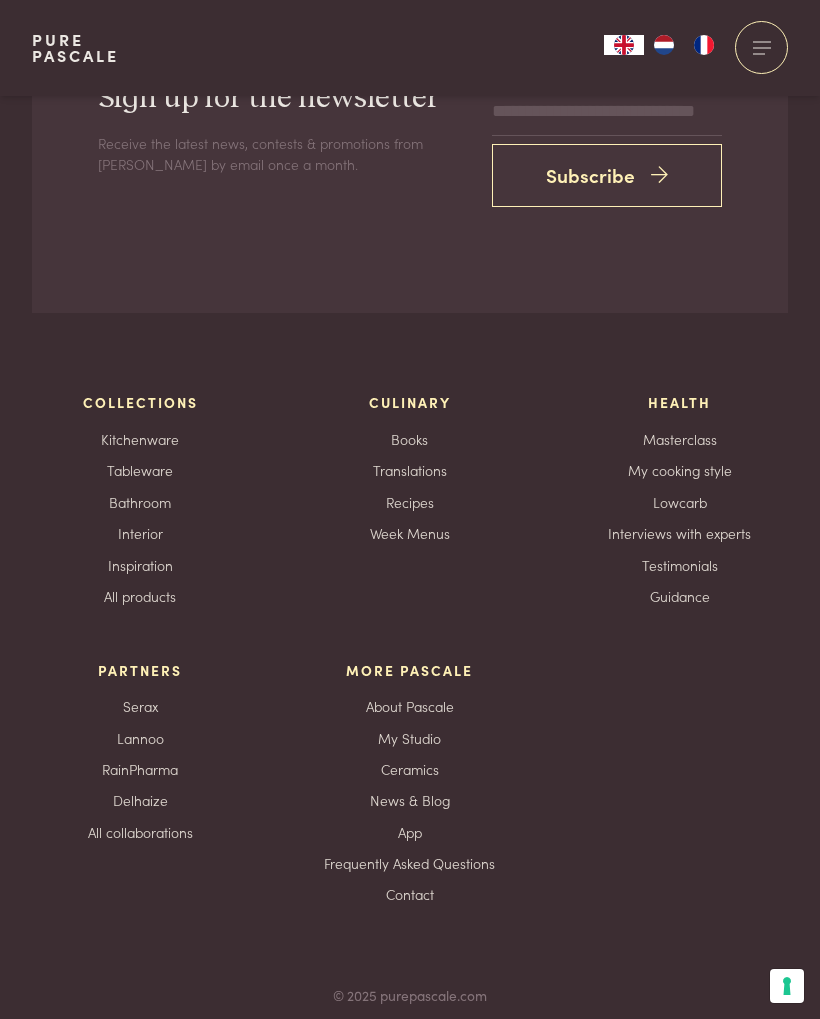 click on "Books" at bounding box center (409, 439) 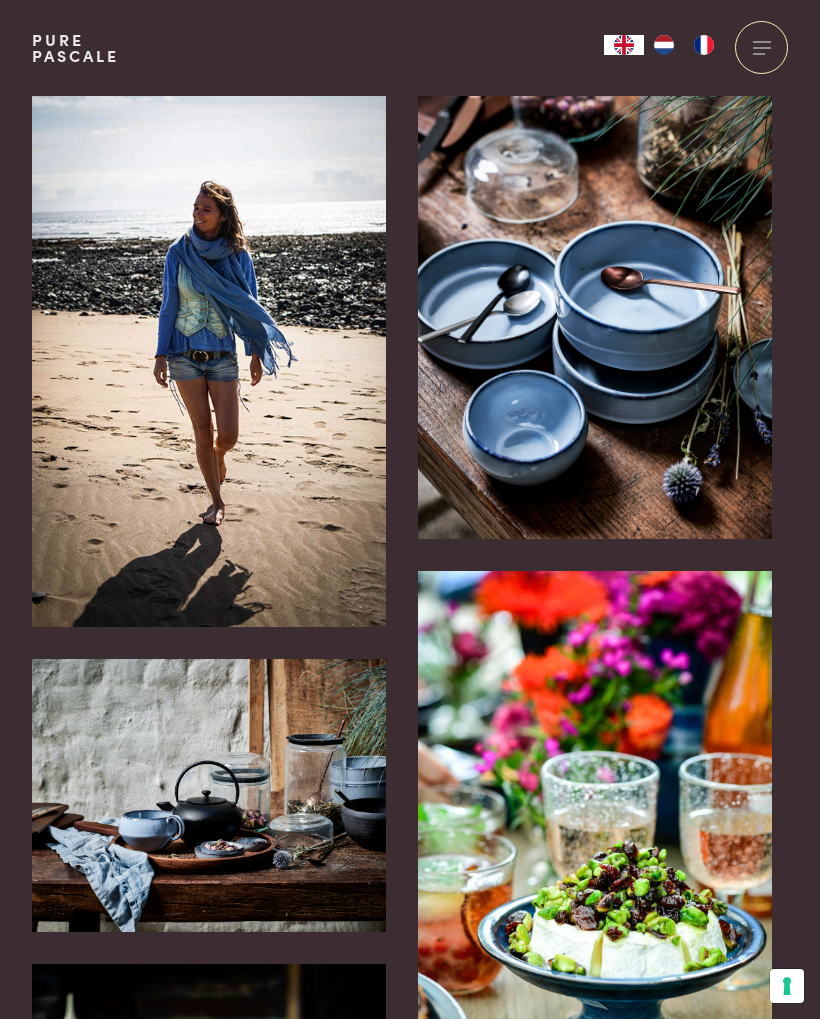 scroll, scrollTop: 0, scrollLeft: 0, axis: both 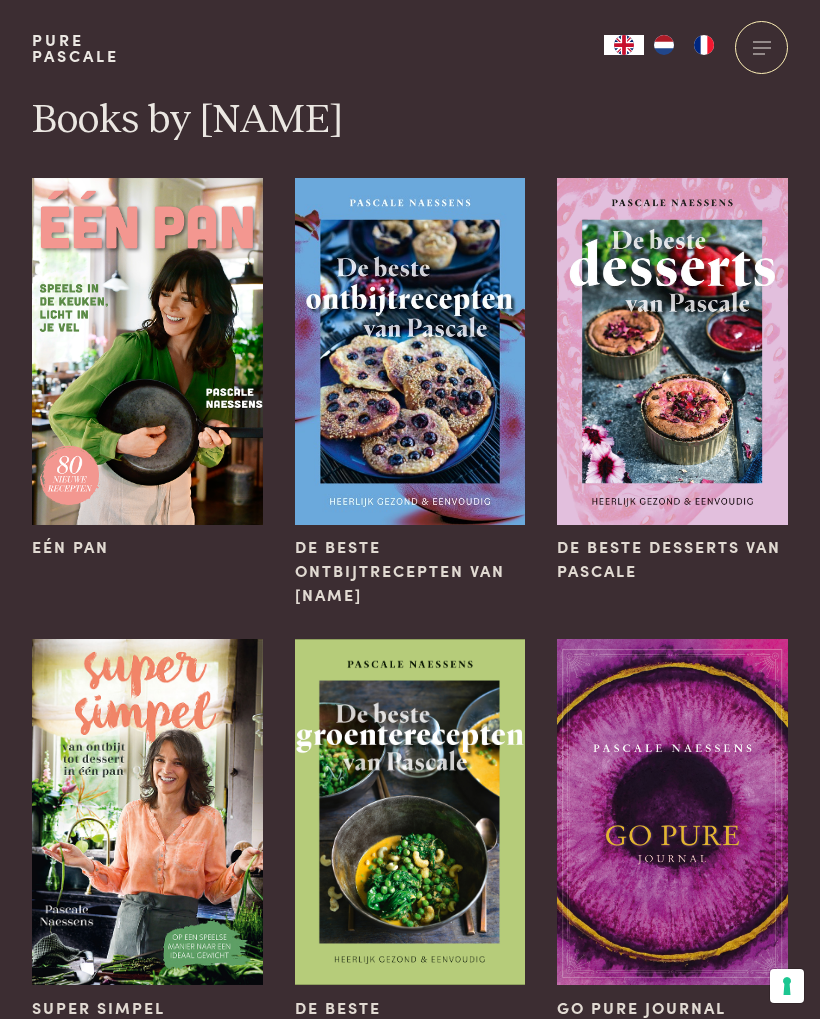 click at bounding box center [761, 47] 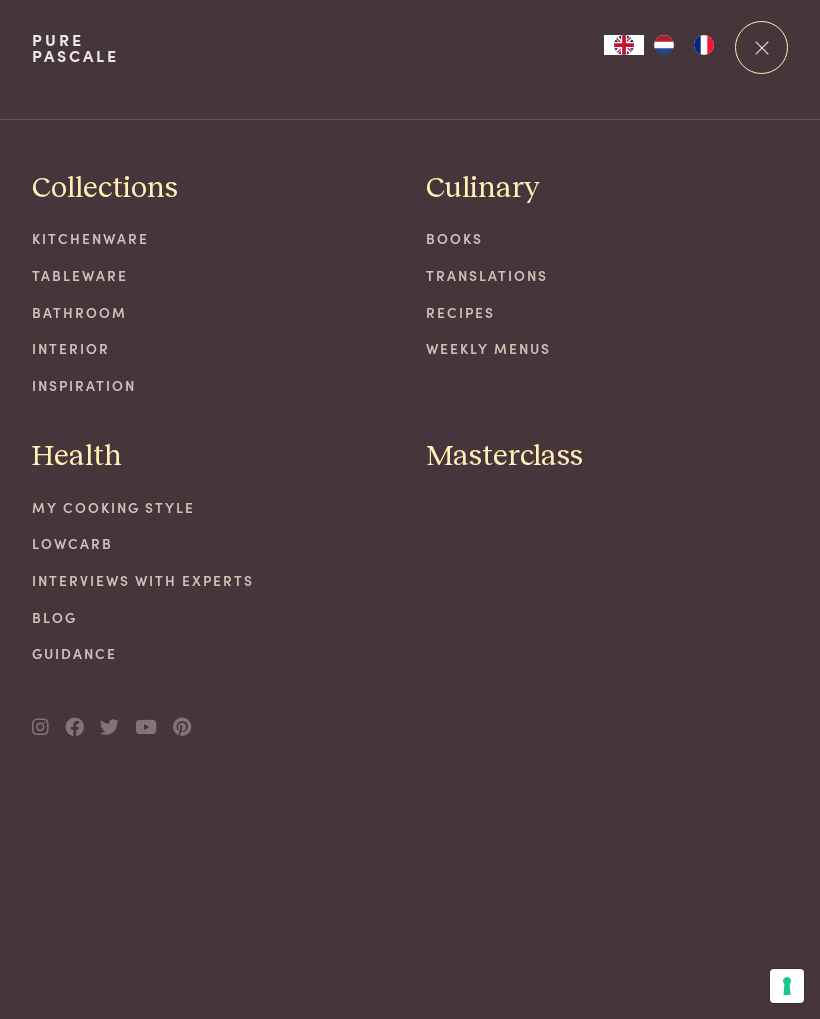 click on "Translations" at bounding box center [607, 275] 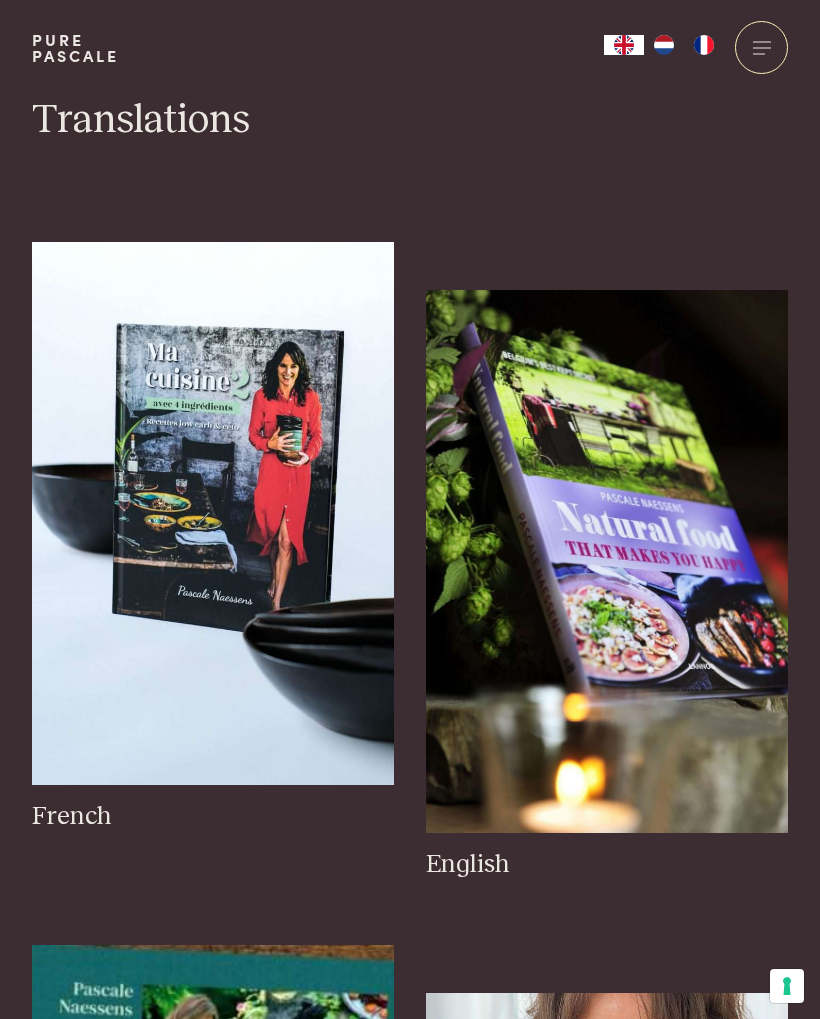 scroll, scrollTop: 0, scrollLeft: 0, axis: both 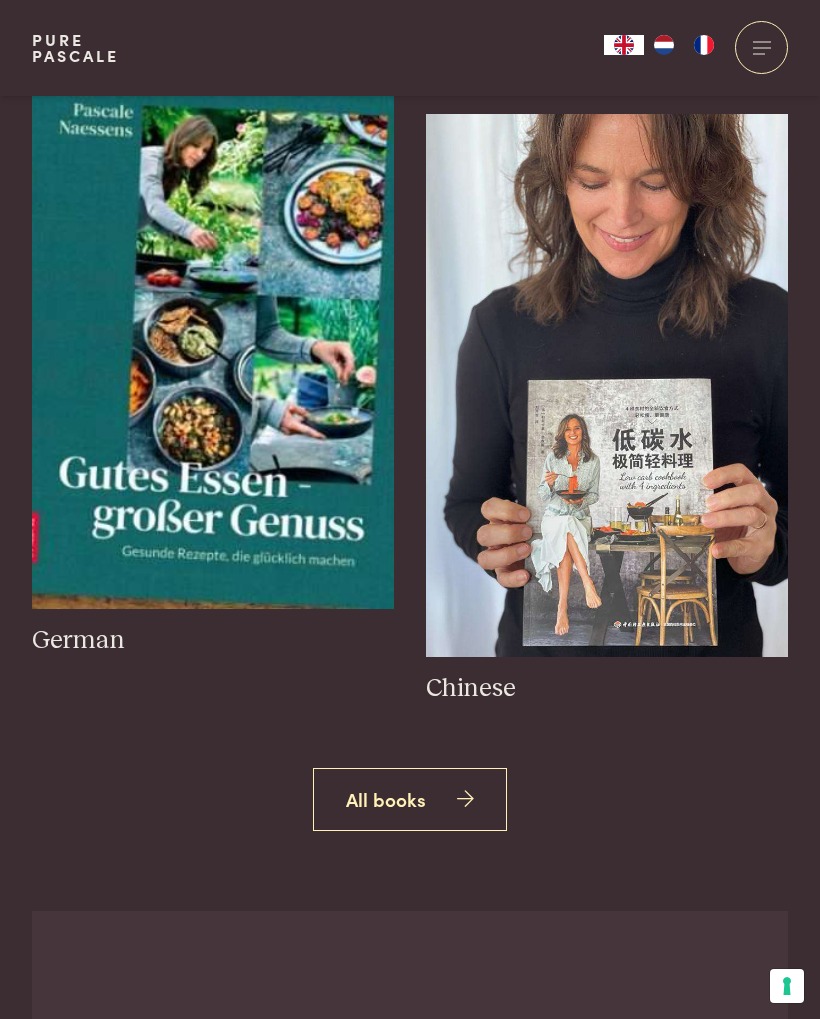 click at bounding box center (213, 337) 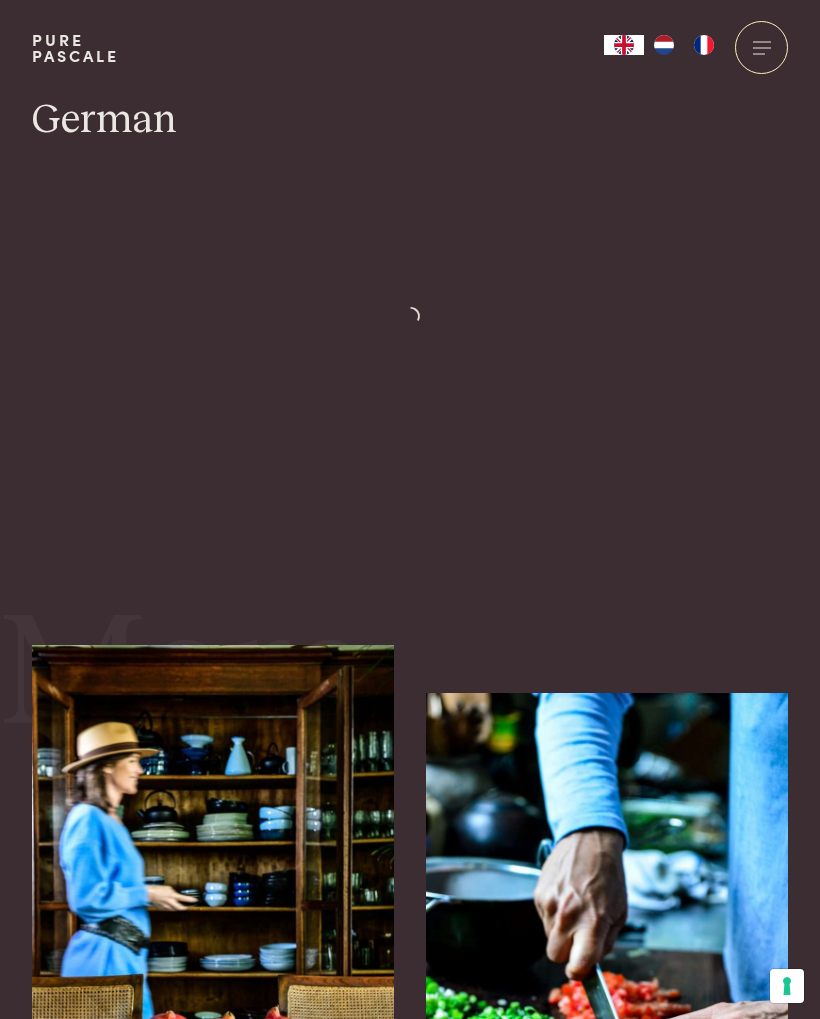scroll, scrollTop: 0, scrollLeft: 0, axis: both 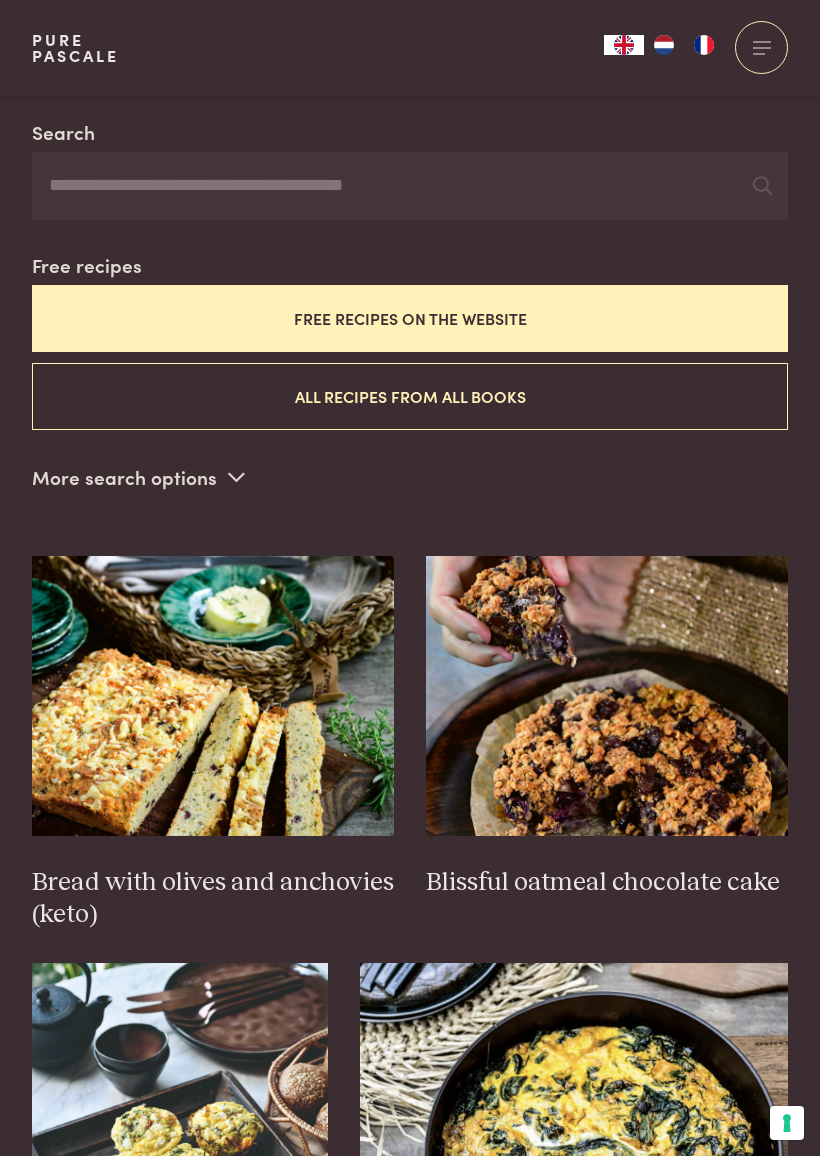 click at bounding box center (213, 696) 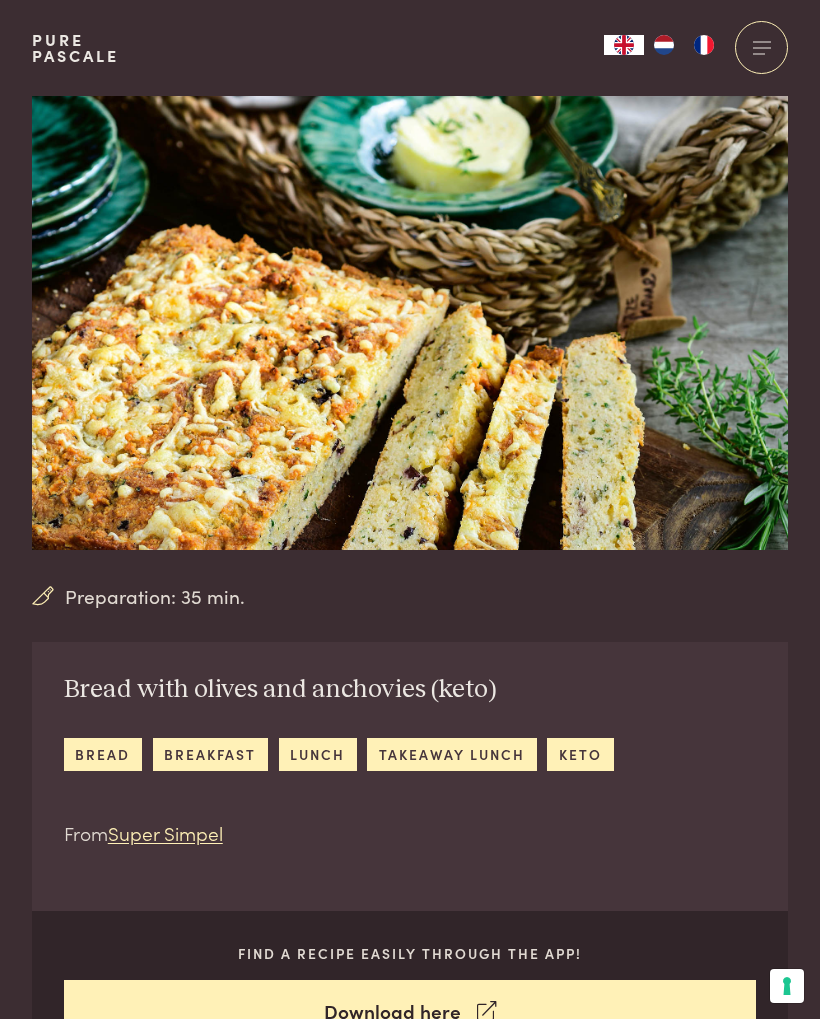 scroll, scrollTop: 0, scrollLeft: 0, axis: both 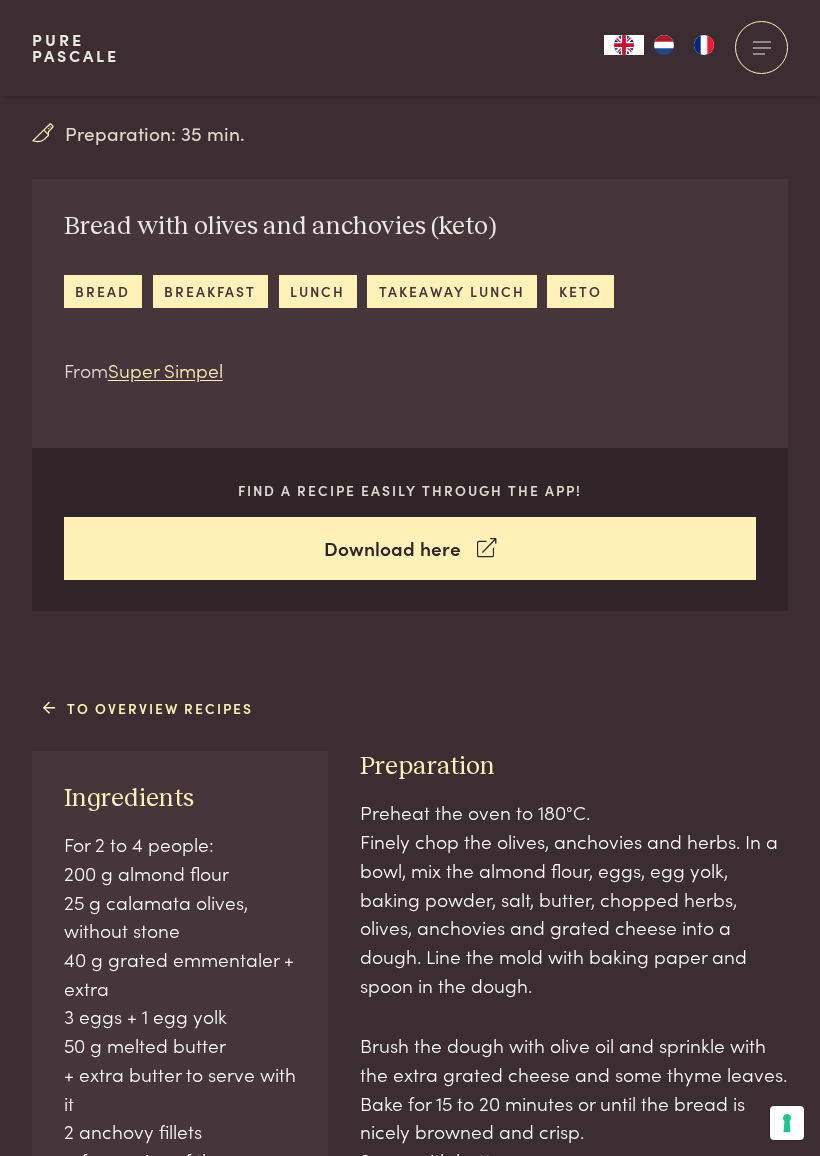 click on "Preheat the oven to 180°C.
Finely chop the olives, anchovies and herbs. In a bowl, mix the almond flour, eggs, egg yolk, baking powder, salt, butter, chopped herbs, olives, anchovies and grated cheese into a dough. Line the mold with baking paper and spoon in the dough." at bounding box center (574, 898) 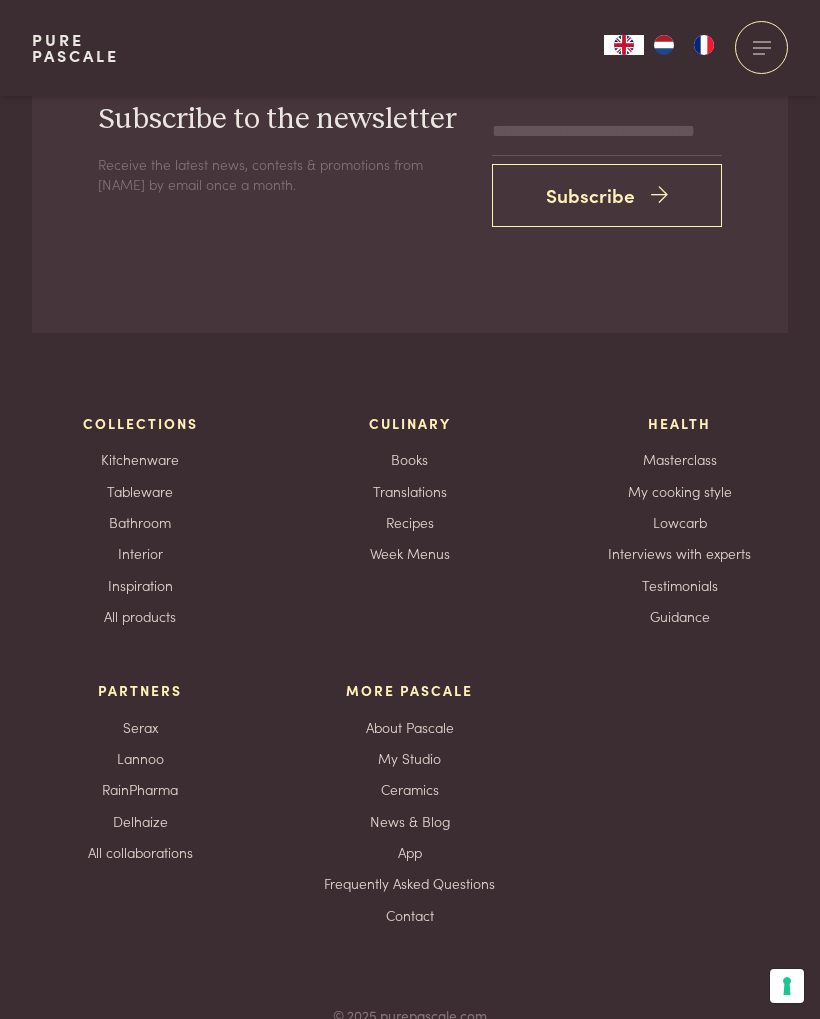 scroll, scrollTop: 3043, scrollLeft: 0, axis: vertical 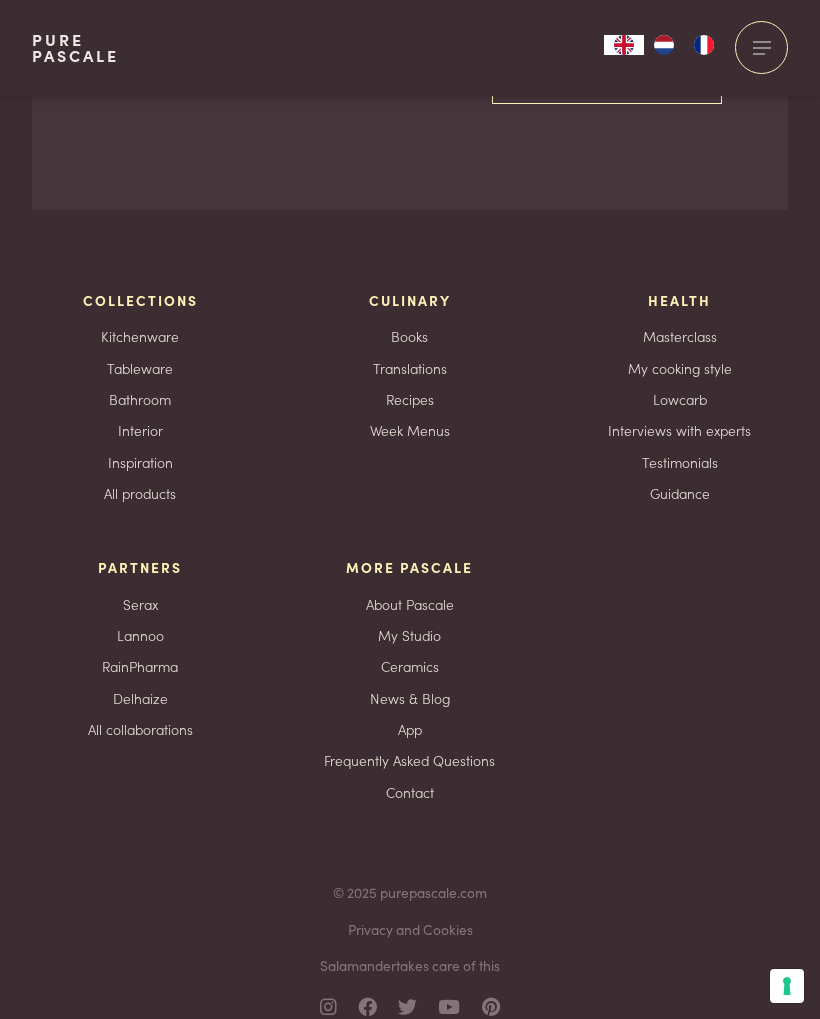 click on "Masterclass" at bounding box center (680, 336) 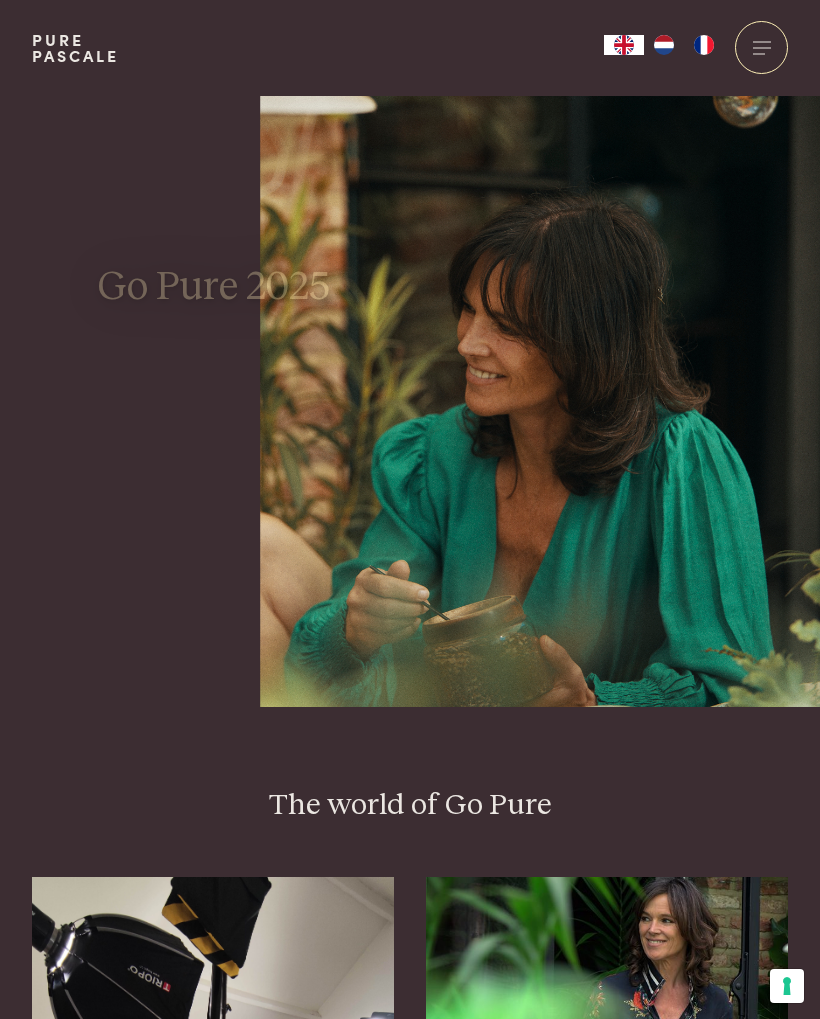scroll, scrollTop: 0, scrollLeft: 0, axis: both 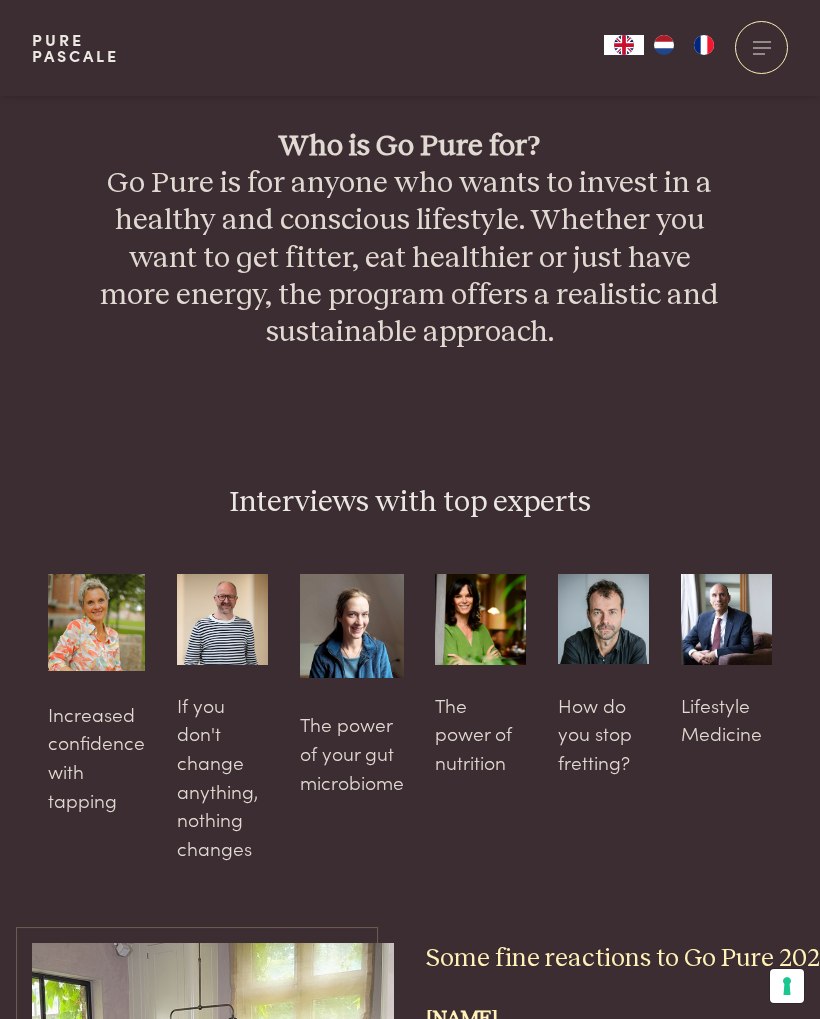 click at bounding box center [726, 619] 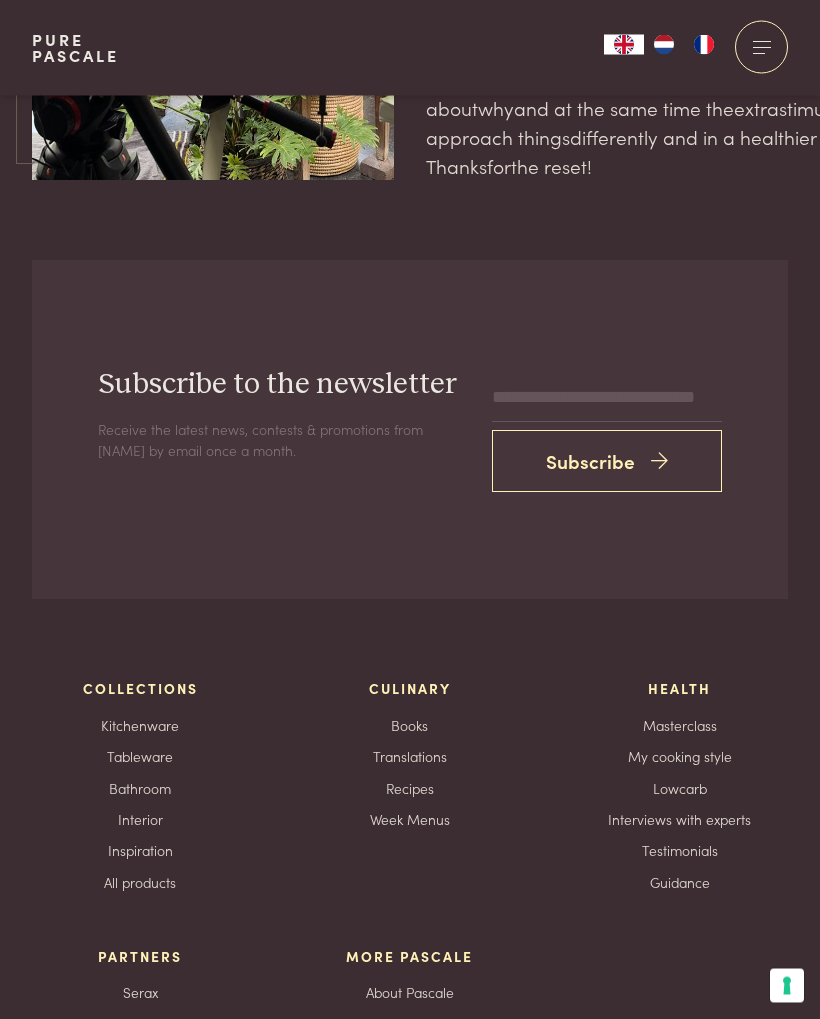 scroll, scrollTop: 6890, scrollLeft: 0, axis: vertical 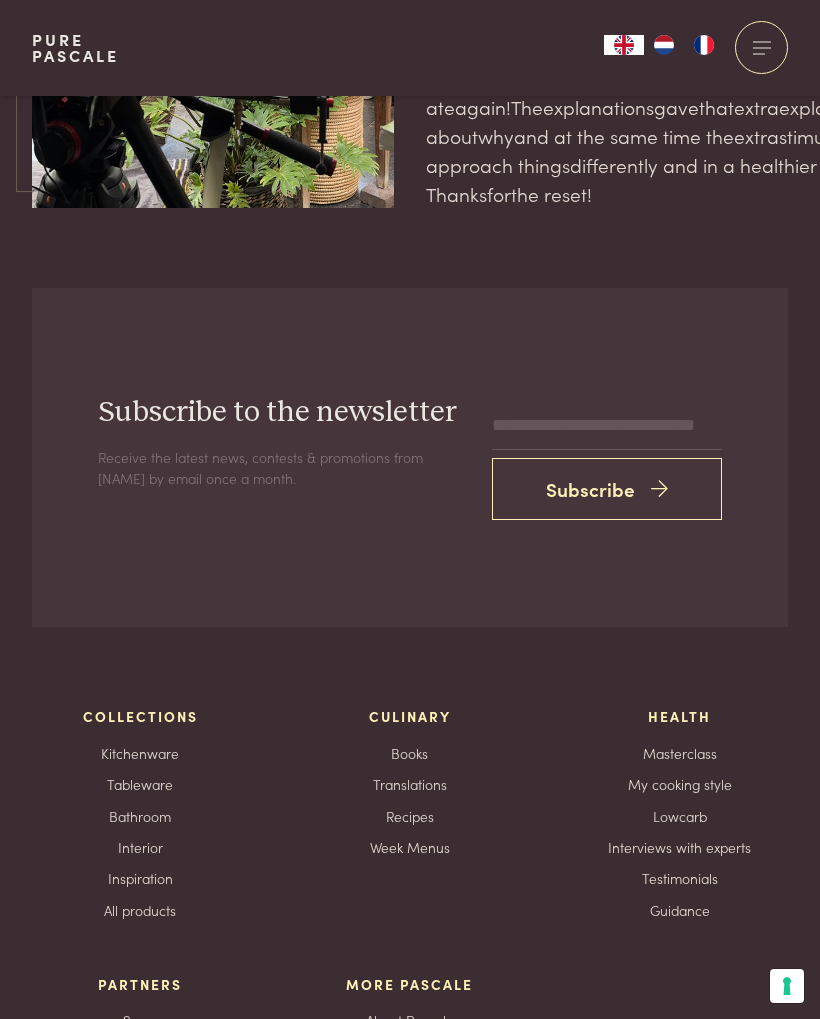 click on "Subscribe" at bounding box center (607, 489) 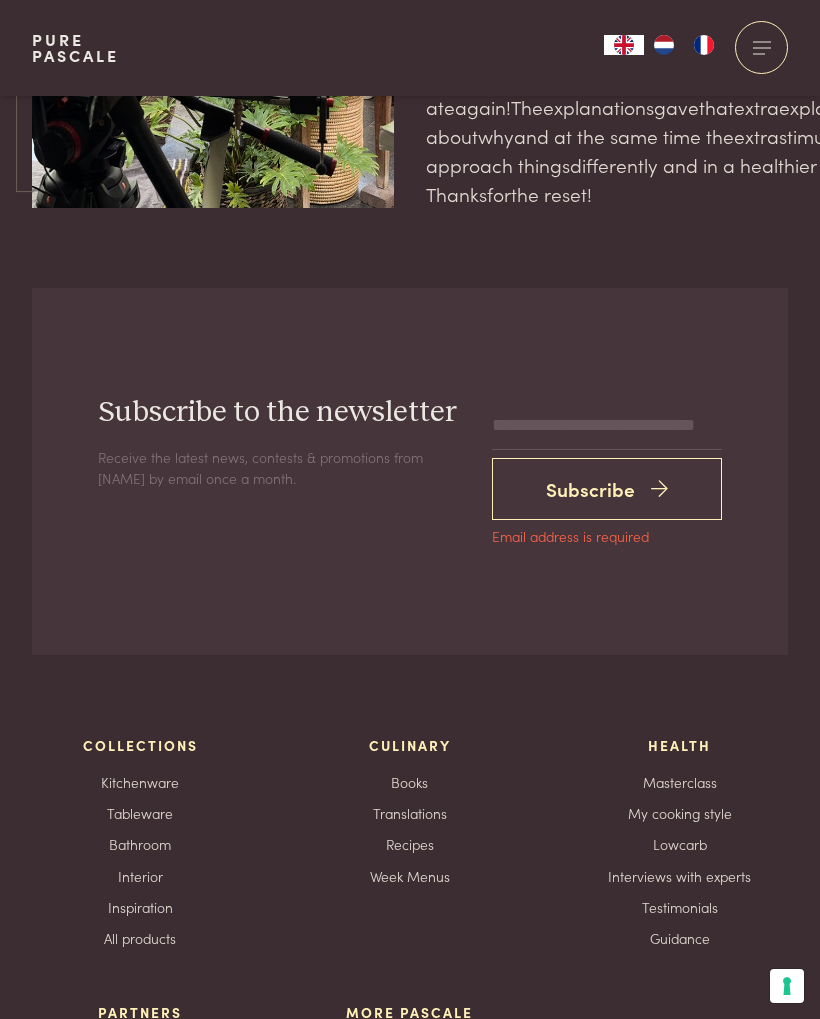 click on "Subscribe" at bounding box center [607, 489] 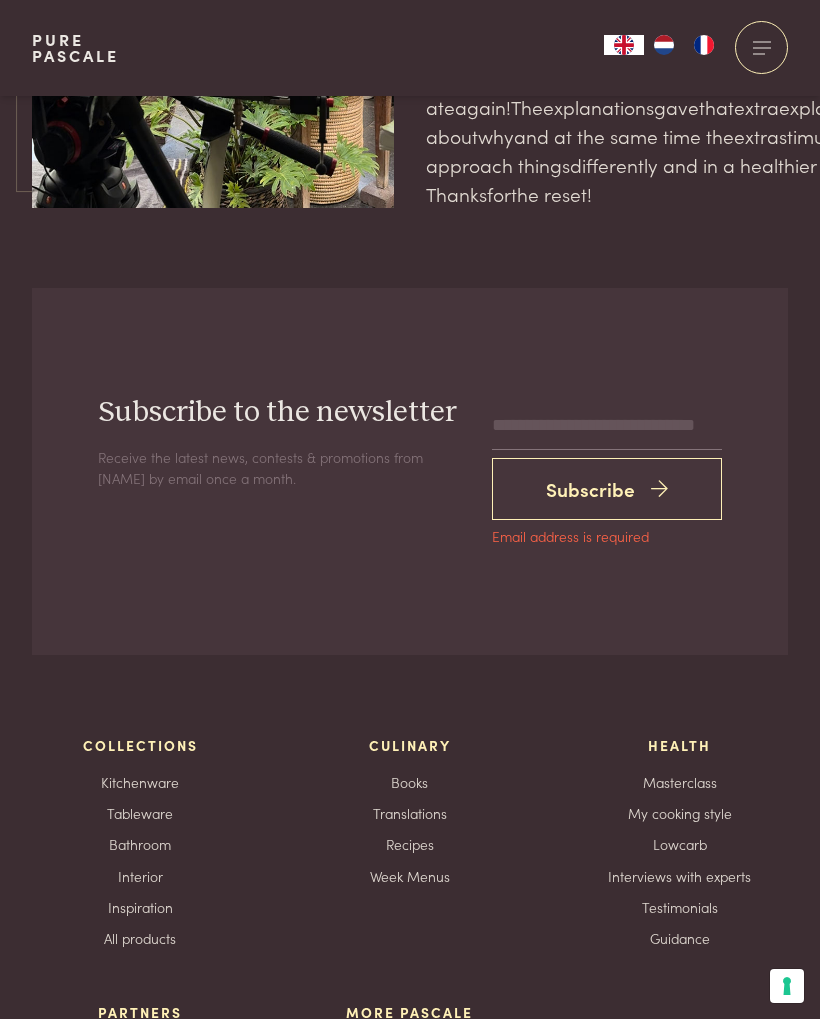 click at bounding box center (607, 426) 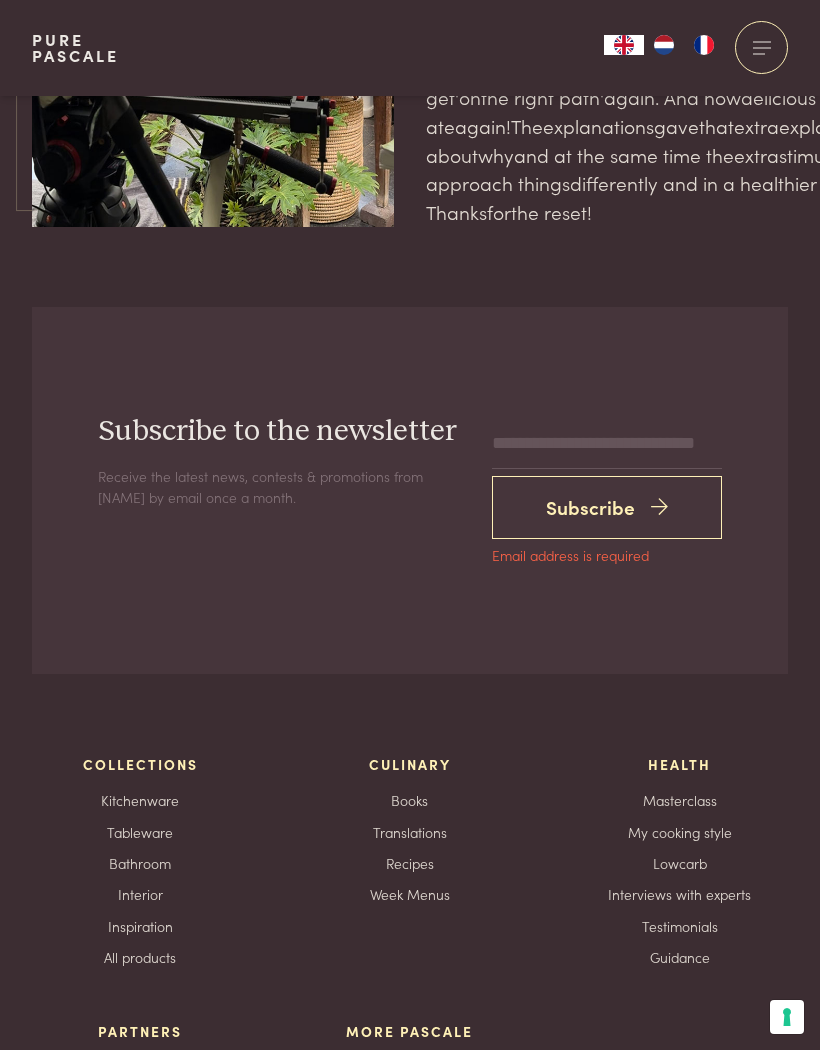type on "**********" 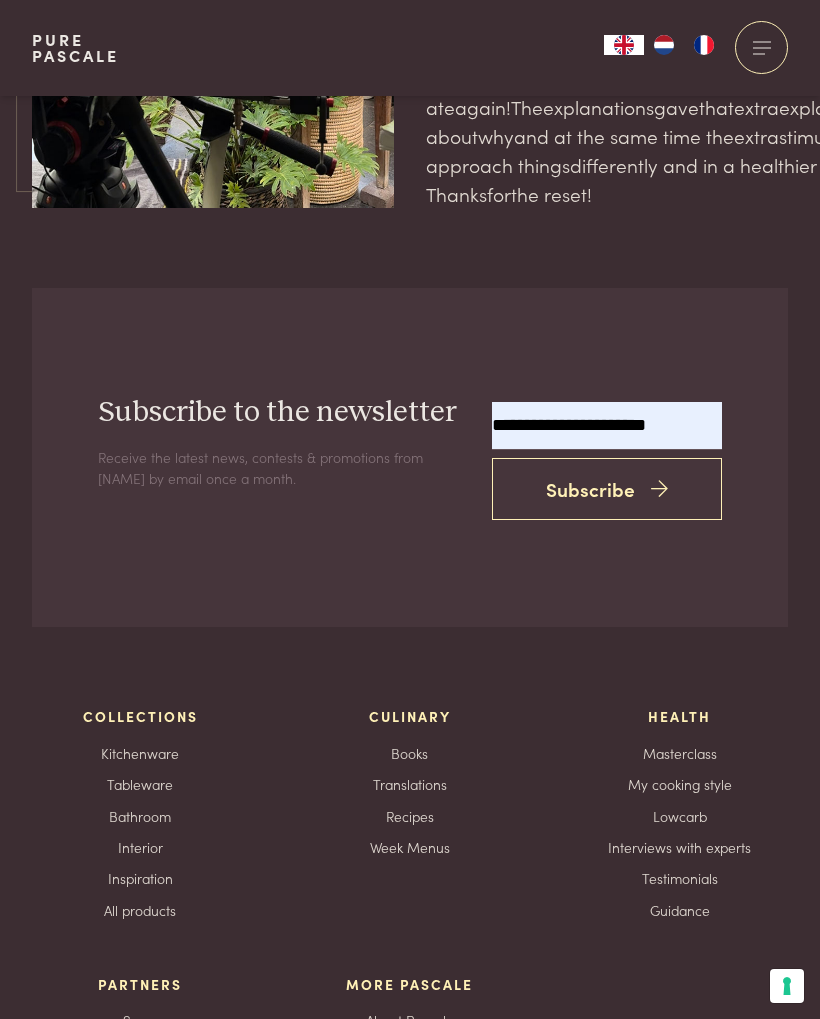 click on "Subscribe" at bounding box center (607, 489) 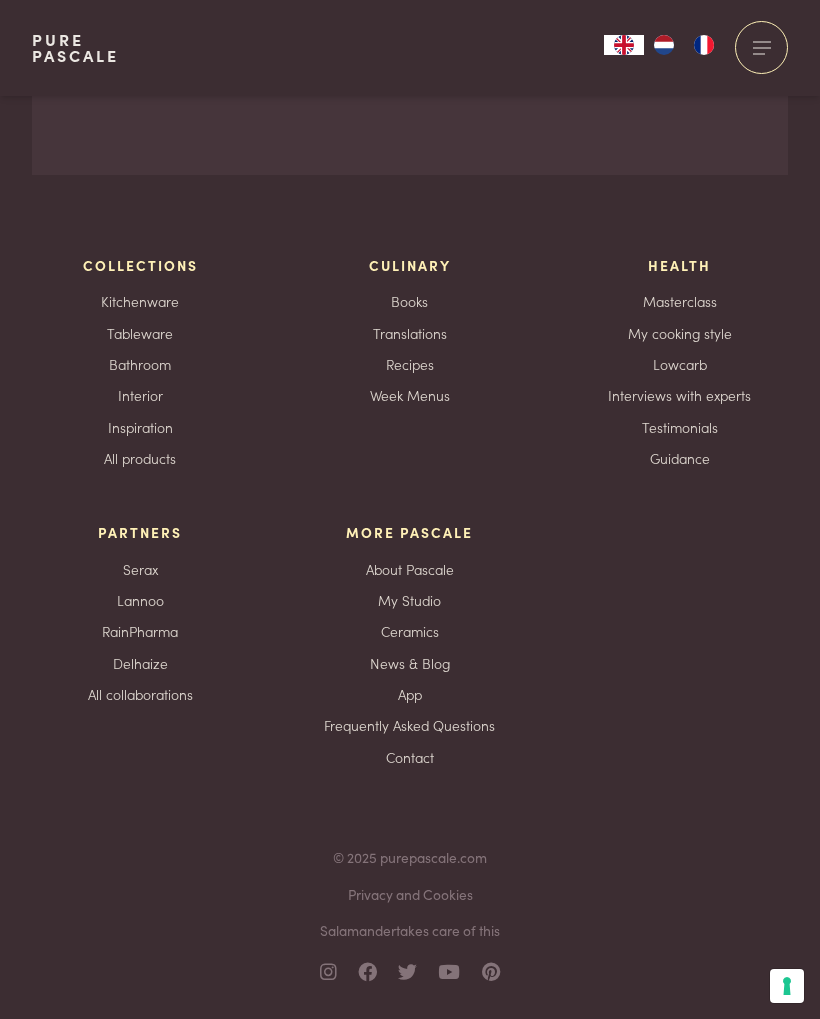 scroll, scrollTop: 7358, scrollLeft: 0, axis: vertical 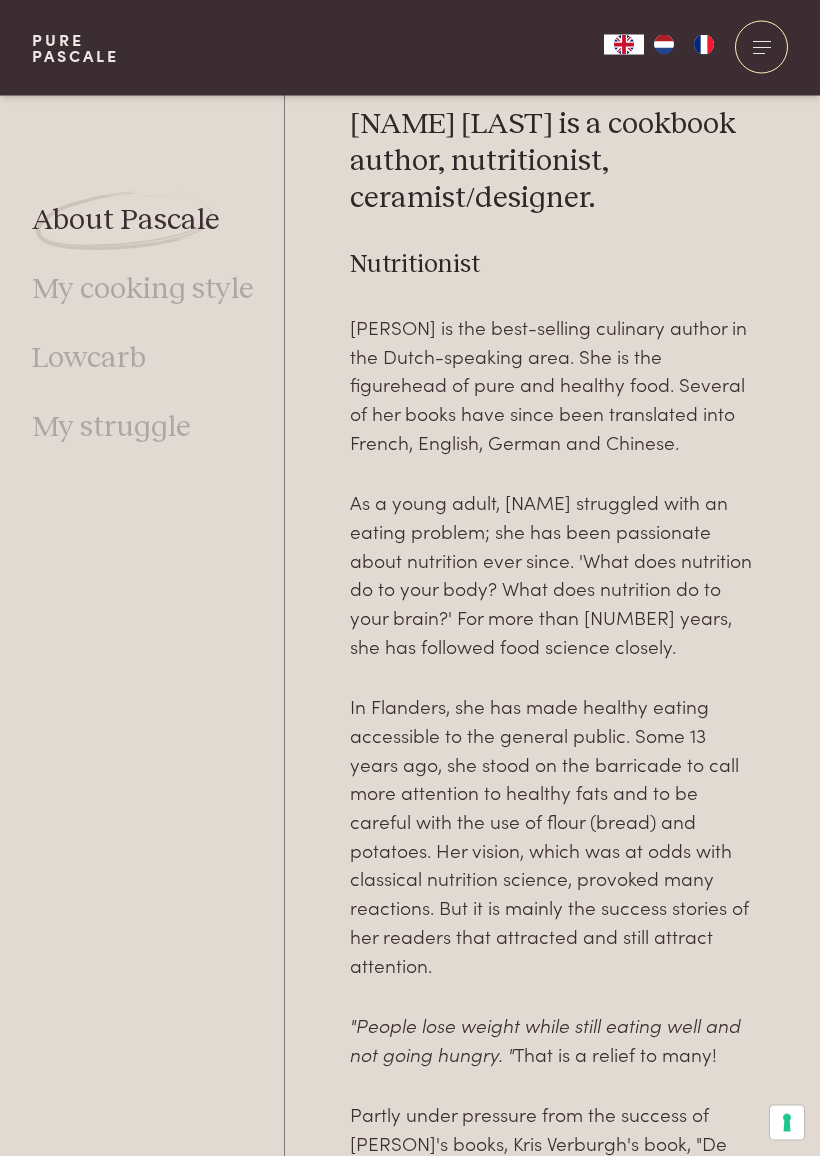 click on "In Flanders, she has made healthy eating accessible to the general public. Some 13 years ago, she stood on the barricade to call more attention to healthy fats and to be careful with the use of flour (bread) and potatoes. Her vision, which was at odds with classical nutrition science, provoked many reactions. But it is mainly the success stories of her readers that attracted and still attract attention." at bounding box center [552, 836] 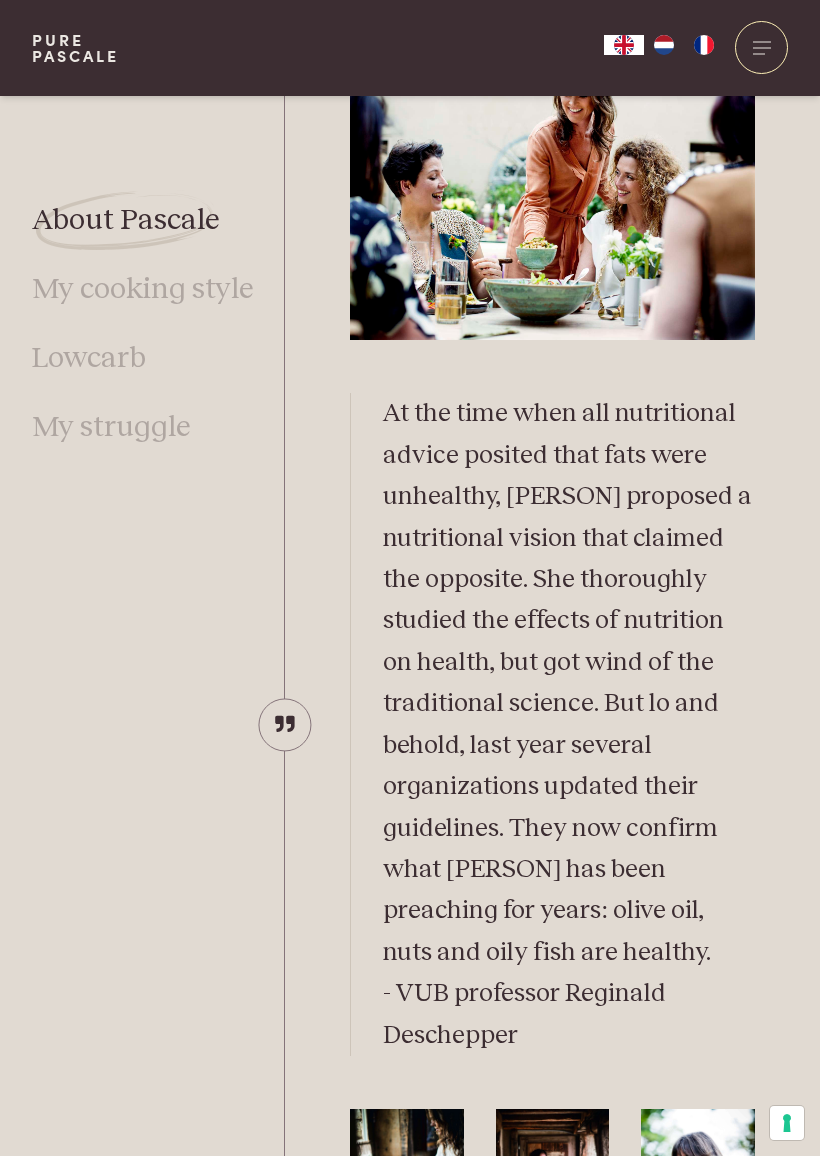 scroll, scrollTop: 2492, scrollLeft: 0, axis: vertical 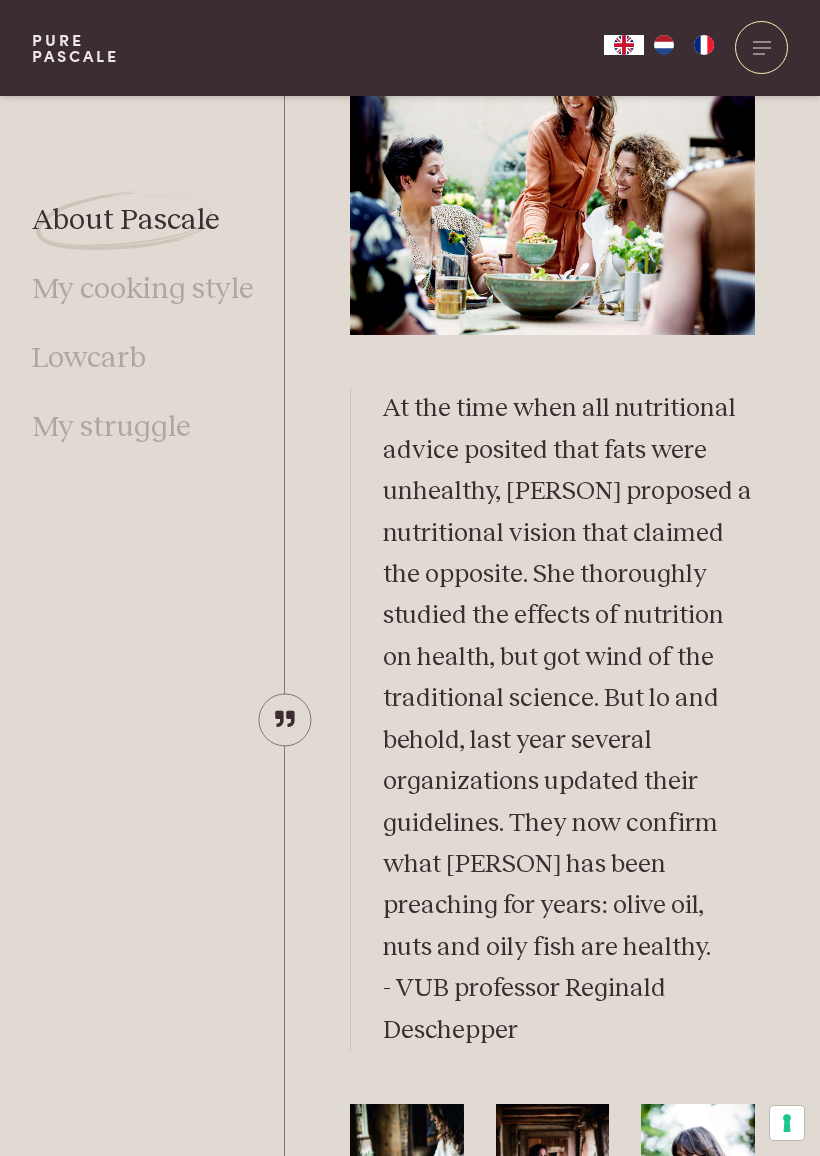 click on "At the time when all nutritional advice posited that fats were unhealthy, [PERSON] proposed a nutritional vision that claimed the opposite. She thoroughly studied the effects of nutrition on health, but got wind of the traditional science. But lo and behold, last year several organizations updated their guidelines. They now confirm what [PERSON] has been preaching for years: olive oil, nuts and oily fish are healthy."
- VUB professor Reginald Deschepper" at bounding box center [569, 719] 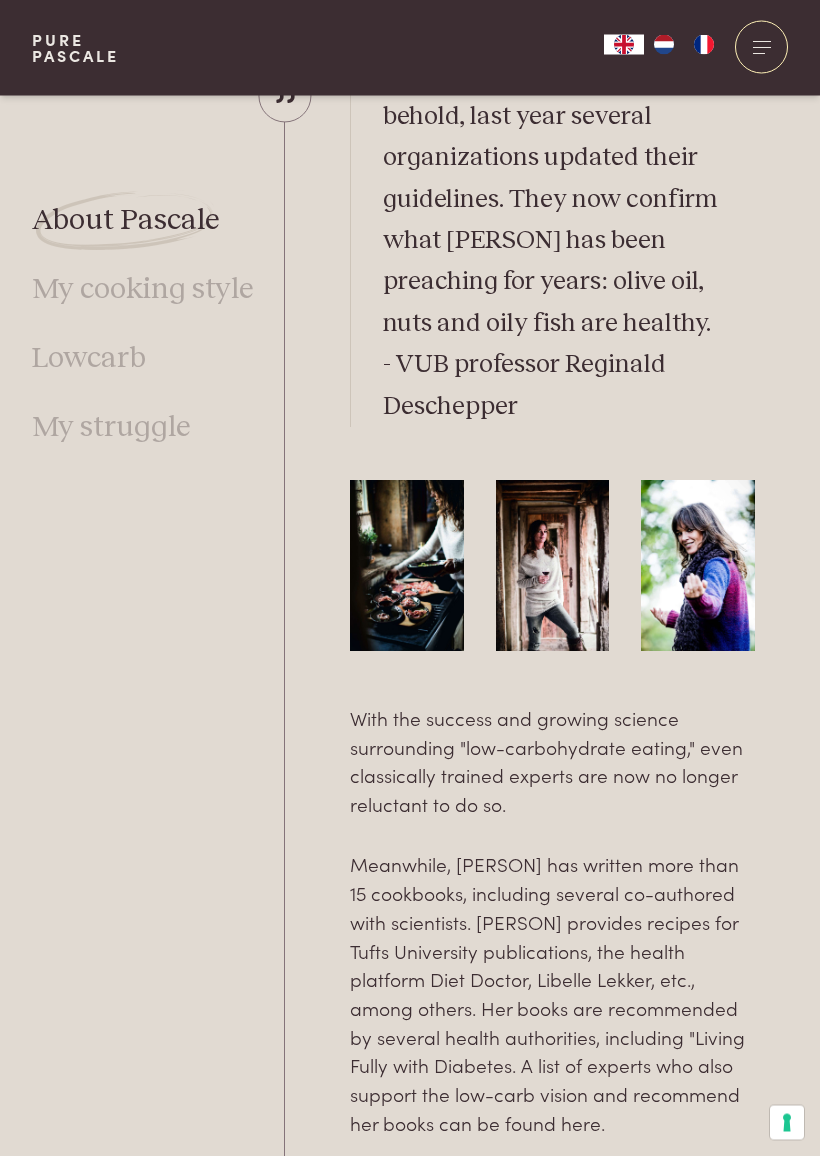scroll, scrollTop: 3116, scrollLeft: 0, axis: vertical 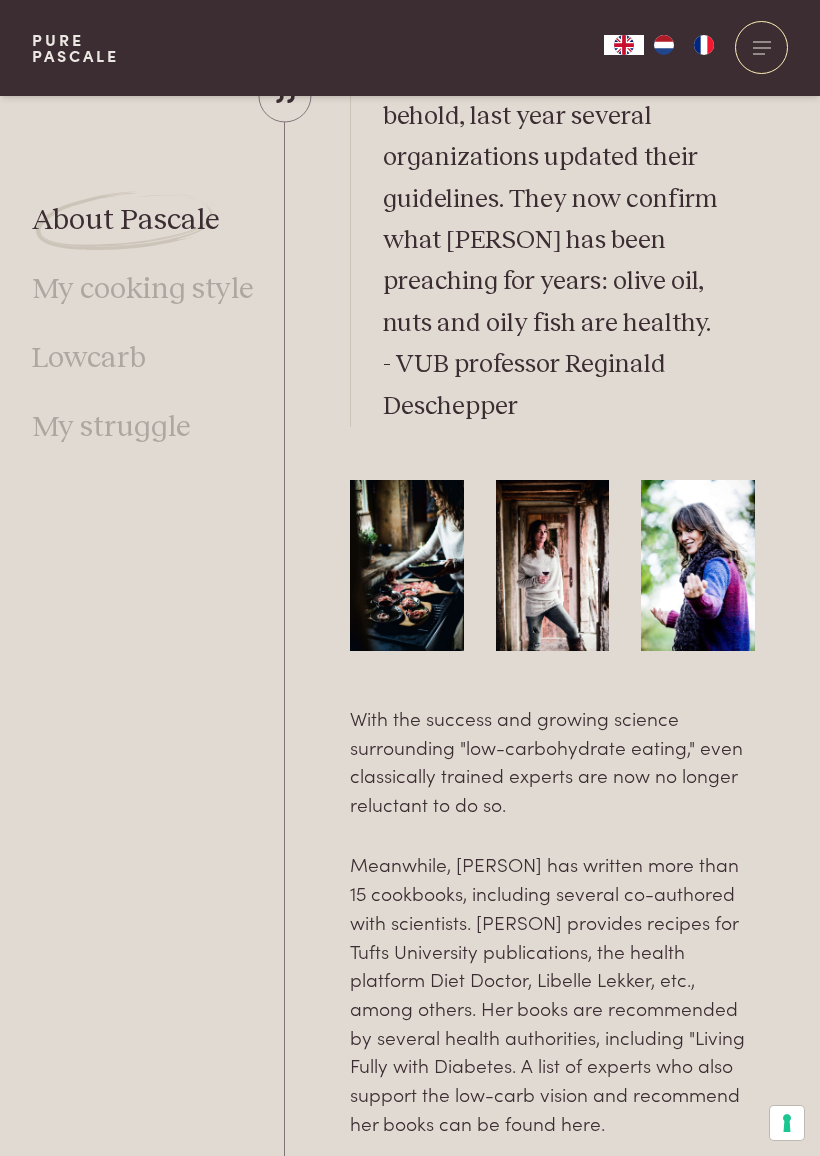 click on "Meanwhile, [PERSON] has written more than 15 cookbooks, including several co-authored with scientists. [PERSON] provides recipes for Tufts University publications, the health platform Diet Doctor, Libelle Lekker, etc., among others. Her books are recommended by several health authorities, including "Living Fully with Diabetes. A list of experts who also support the low-carb vision and recommend her books can be found here." at bounding box center (552, 993) 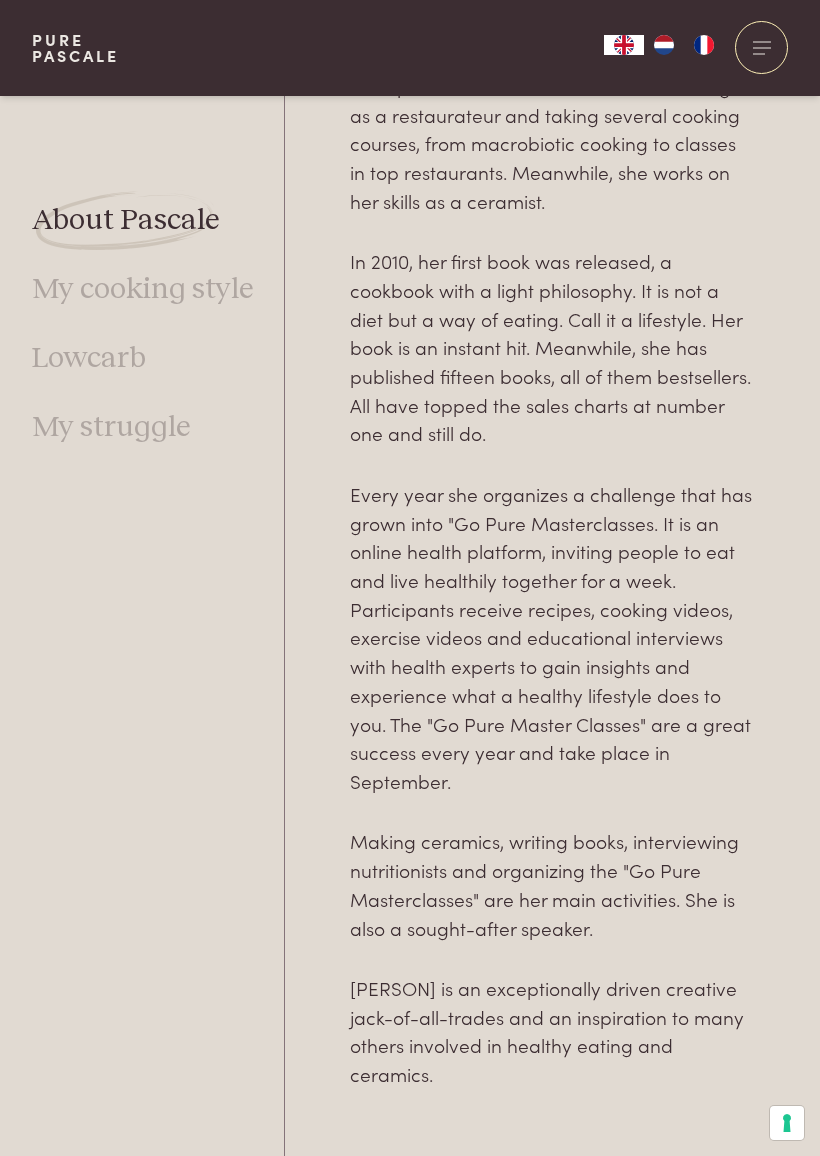 scroll, scrollTop: 7321, scrollLeft: 0, axis: vertical 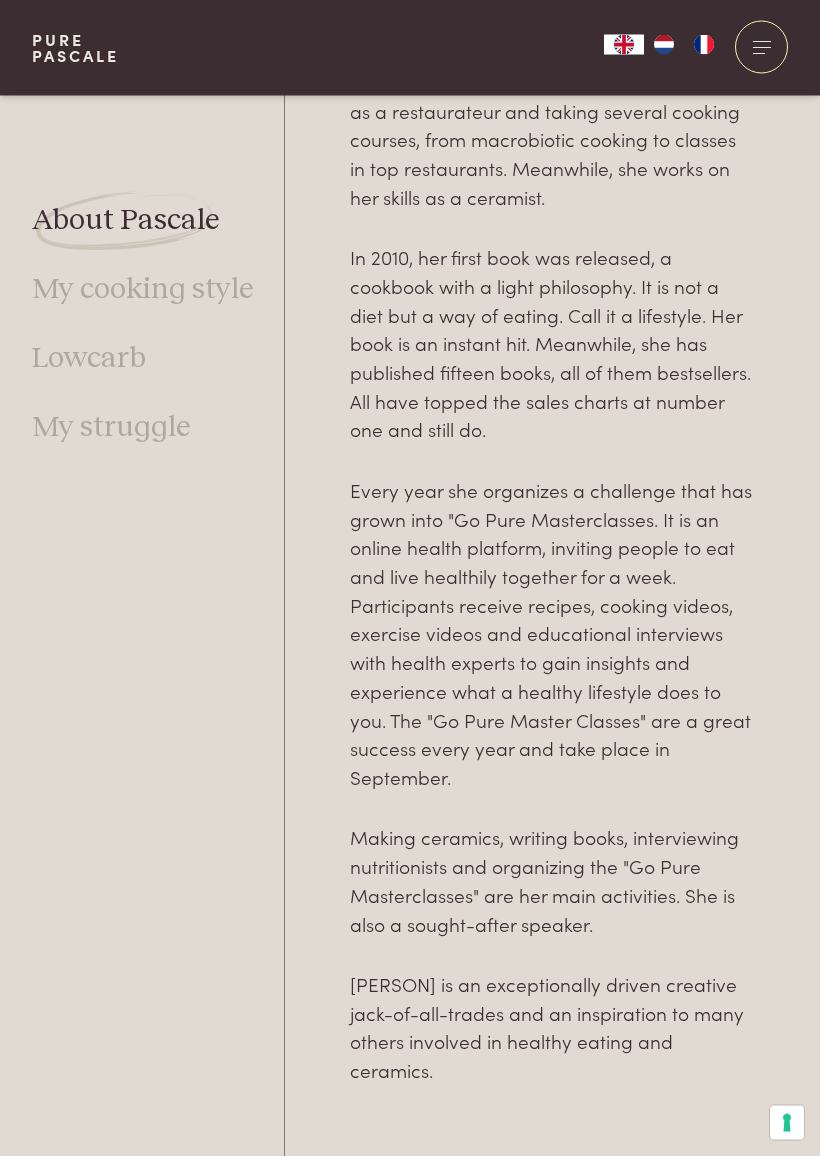 click on "[PERSON] is a cookbook author, nutritionist, ceramist/designer. Nutritionist [PERSON] is the best-selling culinary author in the Dutch-speaking area. She is the figurehead of pure and healthy food. Several of her books have since been translated into French, English, German and Chinese. As a young adult, [PERSON] struggled with an eating problem; she has been passionate about nutrition ever since. 'What does nutrition do to your body? What does nutrition do to your brain?' For more than 30 years, she has followed food science closely. In Flanders, she has made healthy eating accessible to the general public. Some 13 years ago, she stood on the barricade to call more attention to healthy fats and to be careful with the use of flour (bread) and potatoes. Her vision, which was at odds with classical nutrition science, provoked many reactions. But it is mainly the success stories of her readers that attracted and still attract attention." at bounding box center [552, -2669] 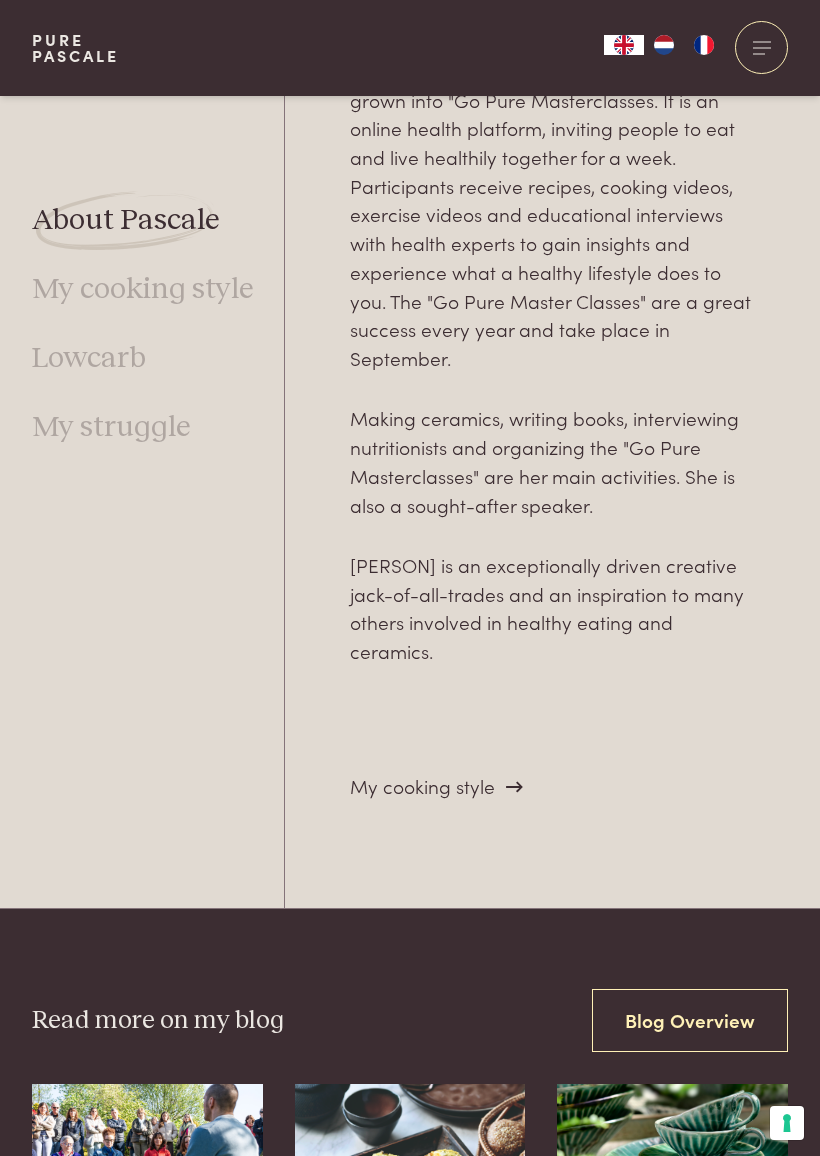 click on "My cooking style" at bounding box center [422, 785] 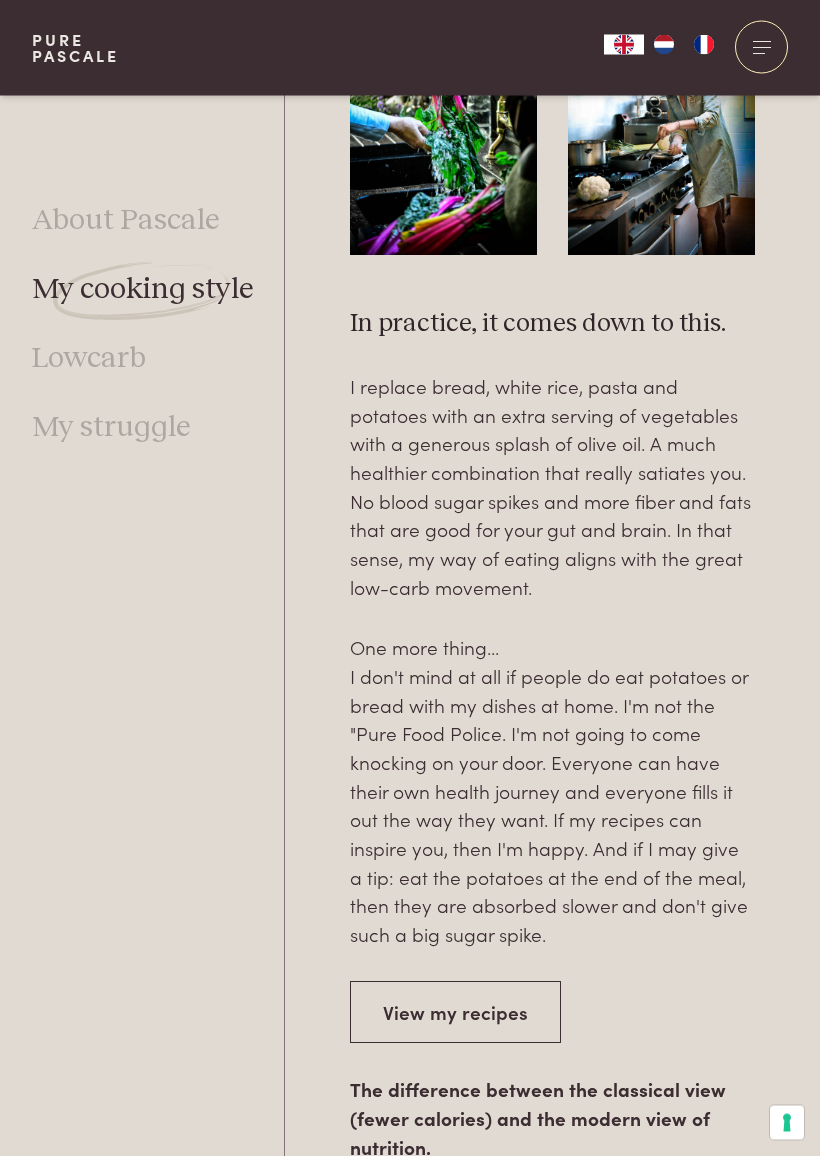 scroll, scrollTop: 2667, scrollLeft: 0, axis: vertical 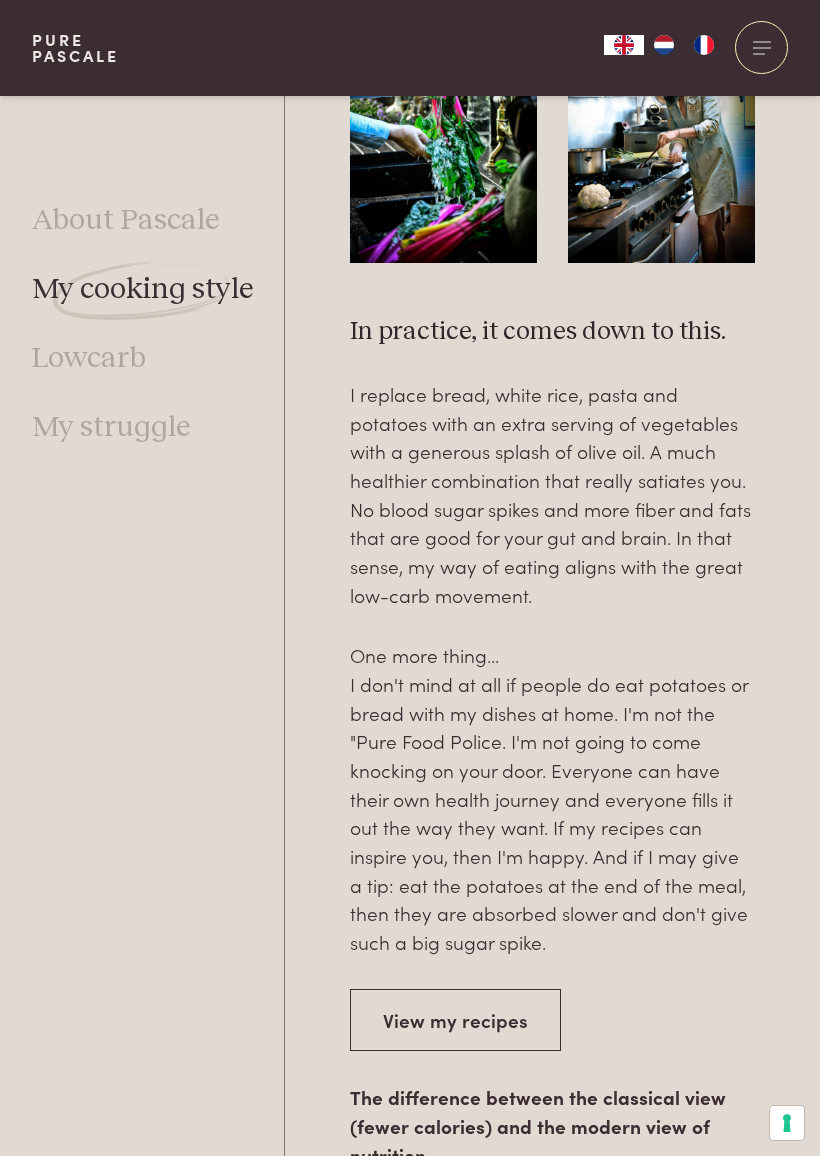 click on "View my recipes" at bounding box center [552, 1020] 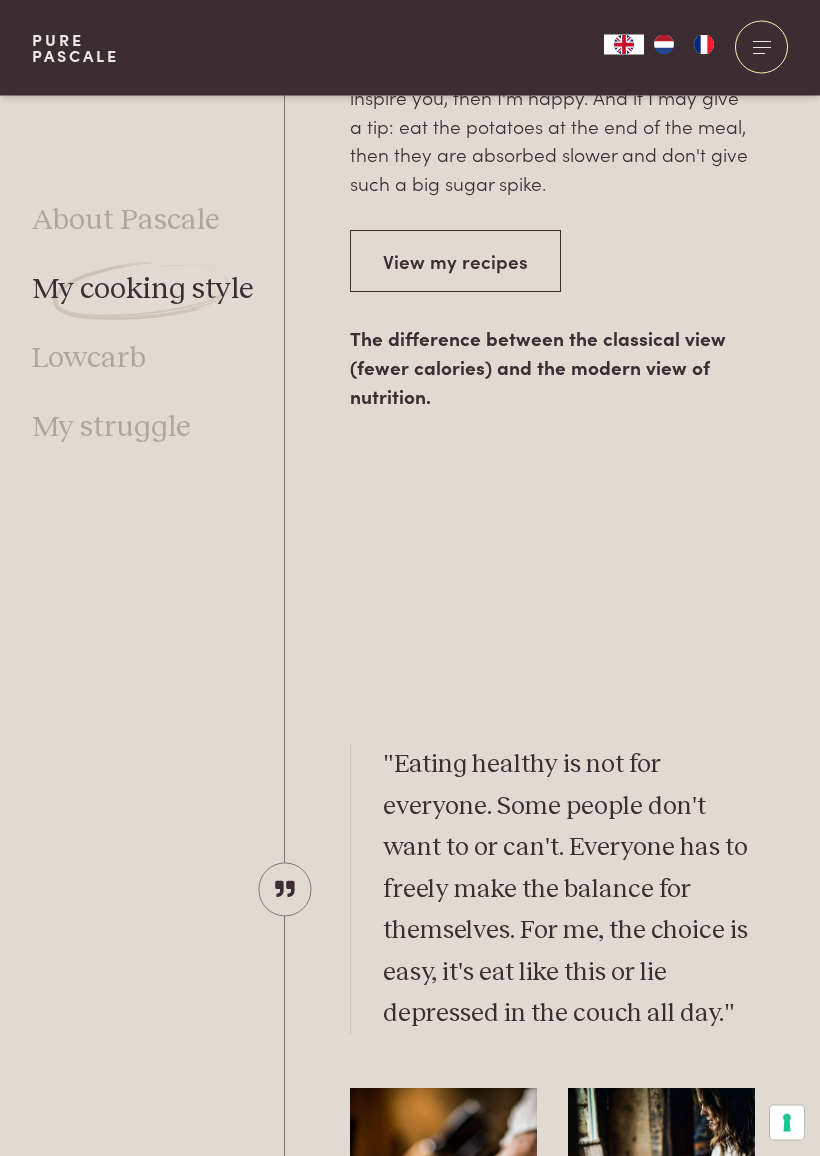 scroll, scrollTop: 3427, scrollLeft: 0, axis: vertical 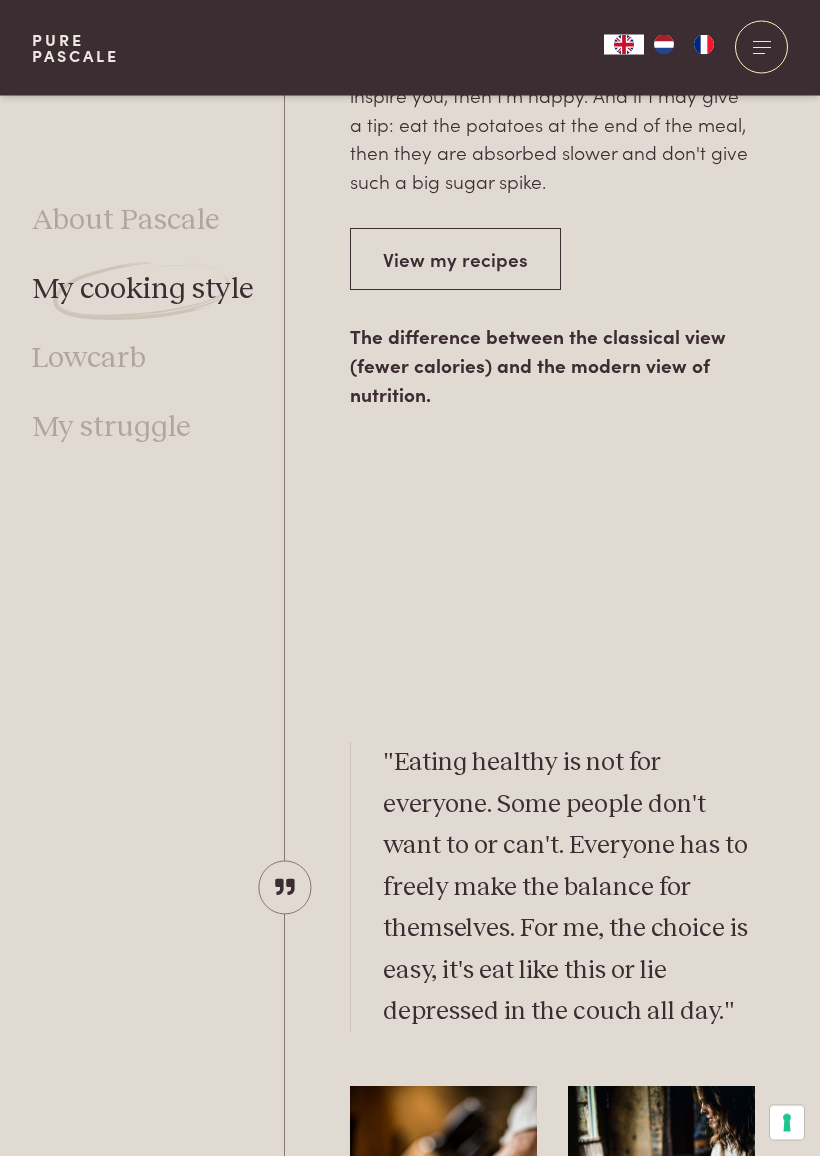 click on "My cooking style "The best compliment I get regularly: 'thanks to your recipes, I love to cook (again).'" Cooking with my books is a pleasure: little work, exceptionally flavorful dishes and with every bite you become healthier. Those who are overweight will lose weight. In this way, preparing and eating food becomes a pure pleasure. My recipes are popular because of a number of reasons: They are particularly delicious (also because fat is allowed), easy to prepare (with few ingredients), Good for health and the line (scientifically substantiated) and A delight to the eye (makes you happy). What do you find a lot in my recipes: unprocessed natural foods such as vegetables, fruits, olive oil, oily fish, nuts, seeds, whole yogurt, chicken, eggs, ... What you won't (or won't find much of) in my recipes: Flour and sugar (products made from refined flour, such as plain bread, pasta, dough, etc.) Refined factory foods In practice, it comes down to this." at bounding box center (552, 1076) 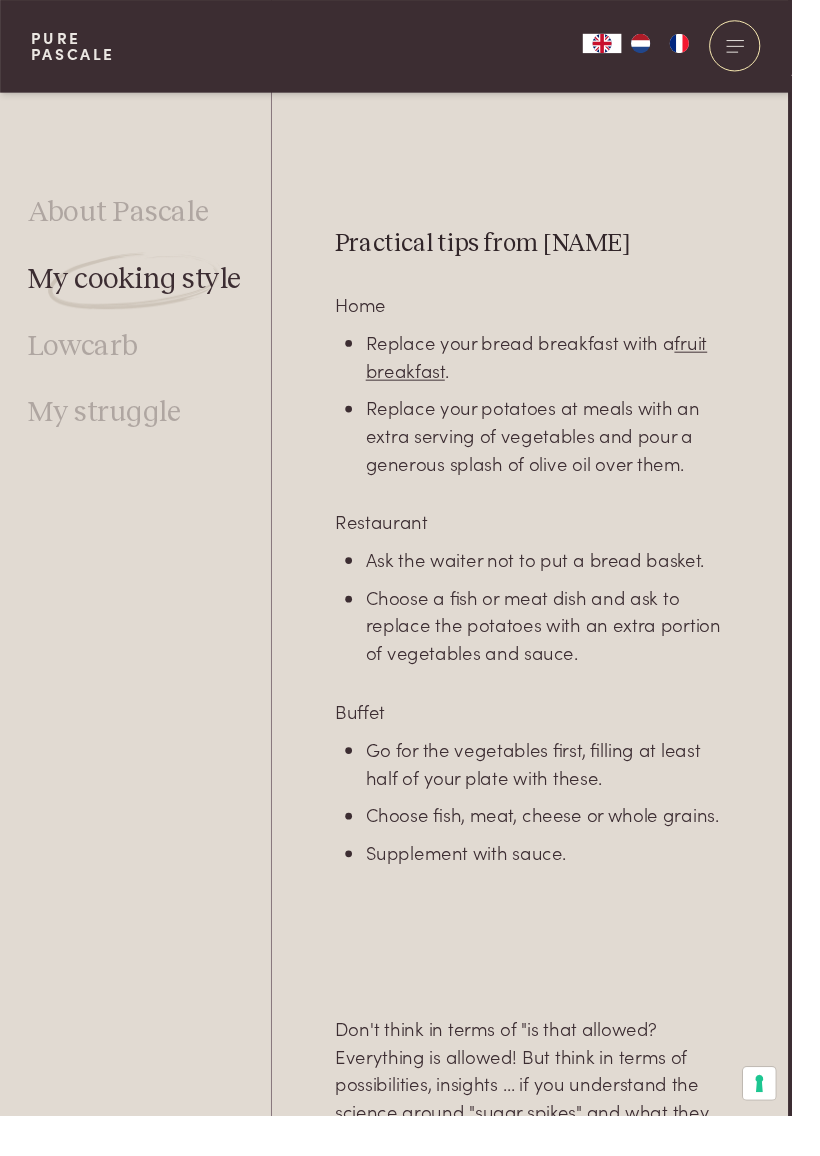 scroll, scrollTop: 5425, scrollLeft: 3, axis: both 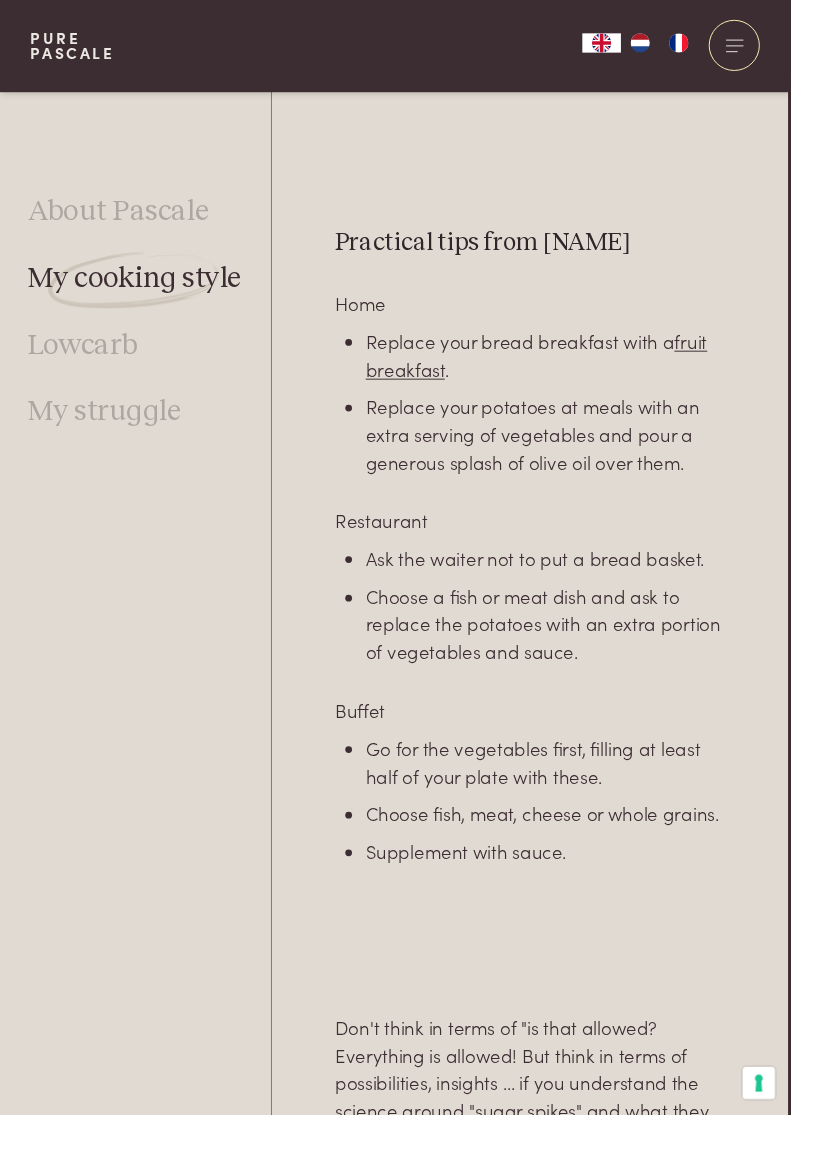 click on "Practical tips from [NAME]   Home   Replace your bread breakfast with a  fruit breakfast .   Replace your potatoes at meals with an extra serving of vegetables and pour a generous splash of olive oil over them.   Restaurant   Ask the waiter not to put a bread basket.   Choose a fish or meat dish and ask to replace the potatoes with an extra portion of vegetables and sauce.   Buffet   Go for the vegetables first, filling at least half of your plate with these.   Choose fish, meat, cheese or whole grains.   Supplement with sauce.           Don't think in terms of "is that allowed? Everything is allowed! But think in terms of possibilities, insights ... if you understand the science around "sugar spikes" and what they trigger in your body and how to prevent them, then everything becomes much easier and more interesting." at bounding box center (549, 744) 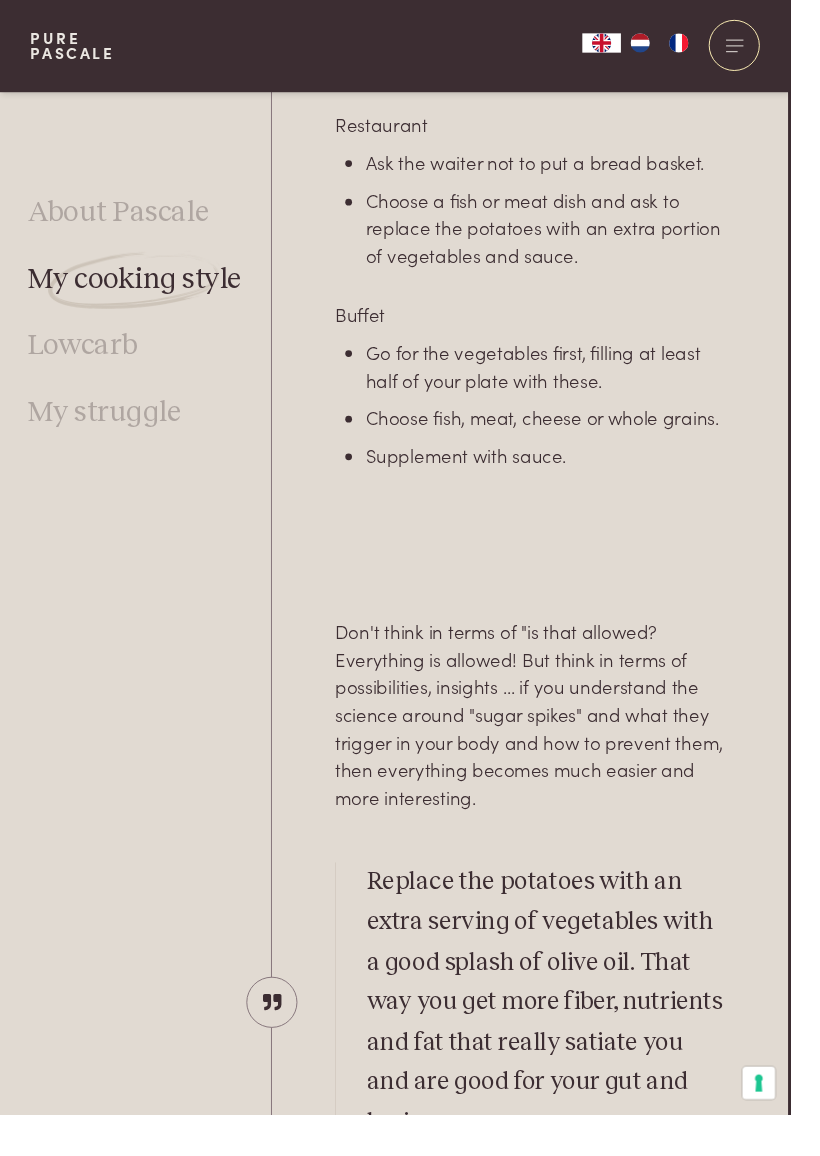 scroll, scrollTop: 5837, scrollLeft: 4, axis: both 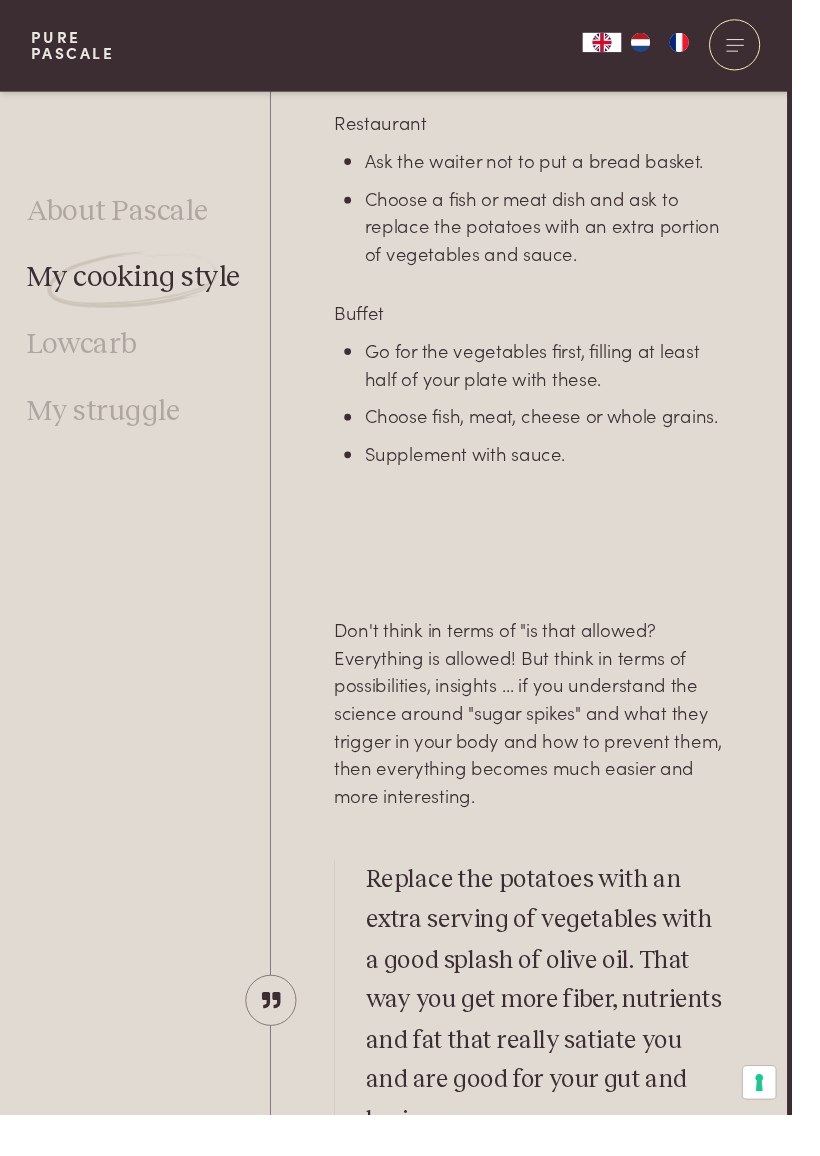 click on ""Replace the potatoes with an extra serving of vegetables with a good splash of olive oil. That way you get more fiber, nutrients and fat that really satiate you and are good for your gut and brain."" at bounding box center (565, 1038) 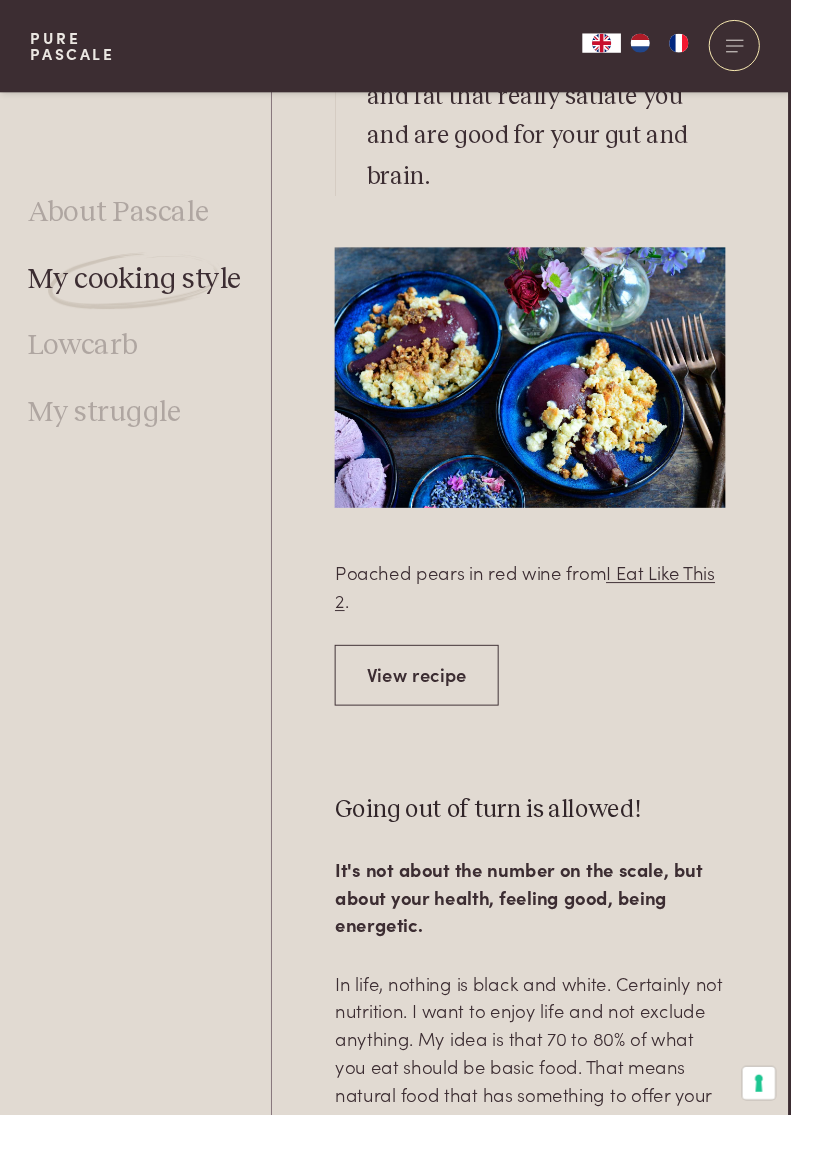 scroll, scrollTop: 6819, scrollLeft: 3, axis: both 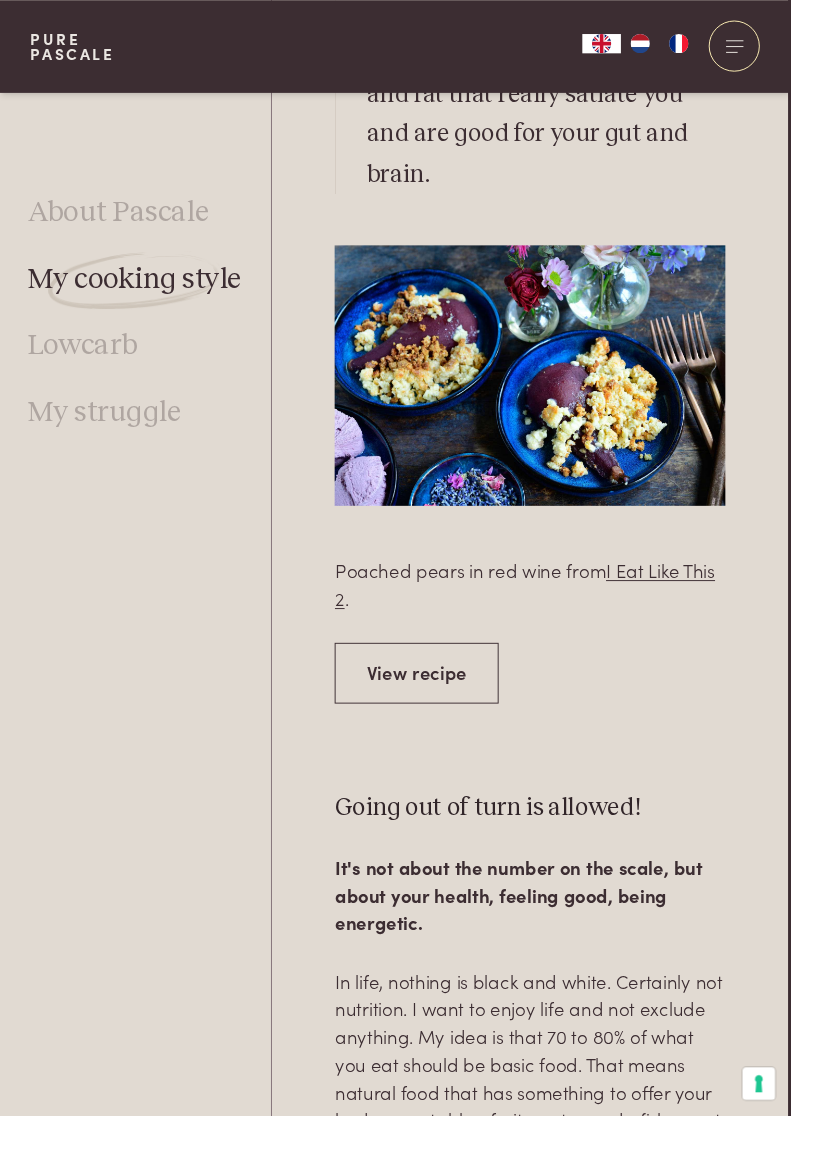 click on "In life, nothing is black and white. Certainly not nutrition. I want to enjoy life and not exclude anything. My idea is that 70 to 80% of what you eat should be basic food. That means natural food that has something to offer your body: vegetables, fruits, nuts, seeds, fish, meat, eggs, ... In addition, 20 to 30% can be what I call comfort food: dessert, plain bread, French fries, breakfast cakes, ... It is that 100% that makes you a happy and healthy person." at bounding box center [549, 1146] 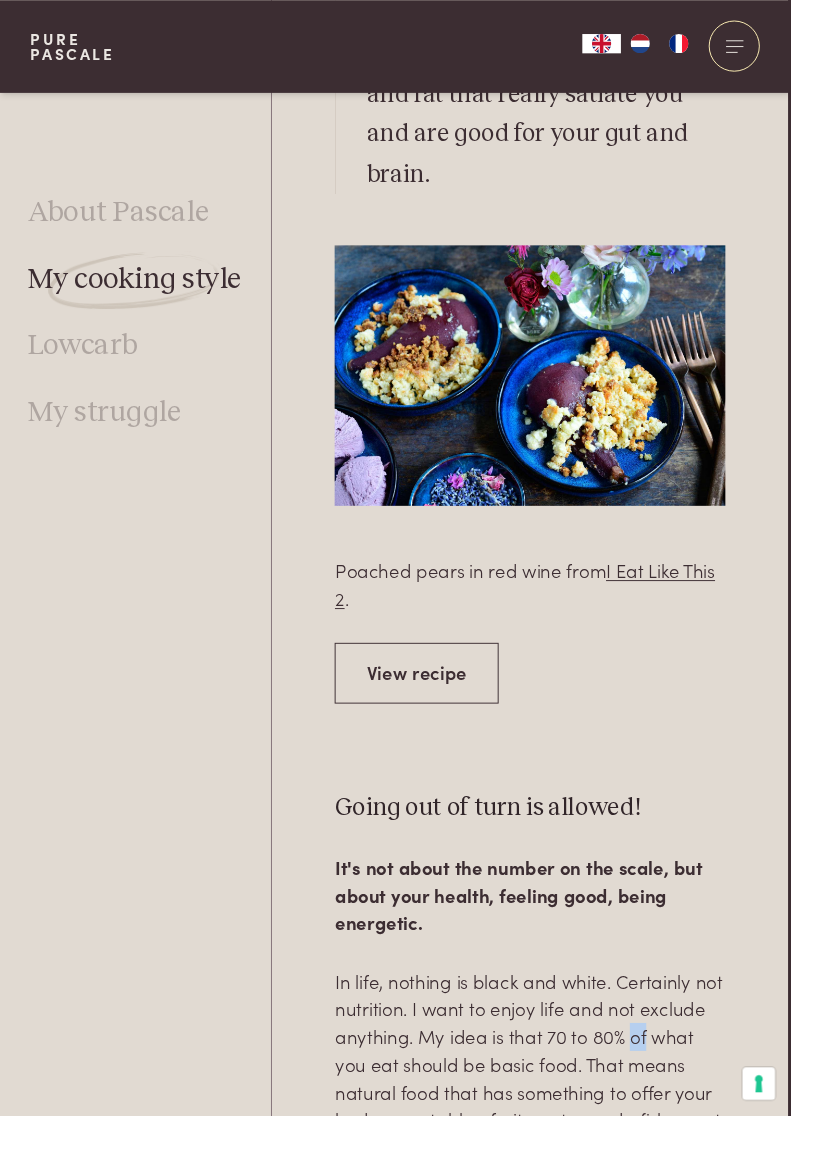 click on "It's not about the number on the scale, but about your health, feeling good, being energetic." at bounding box center (549, 928) 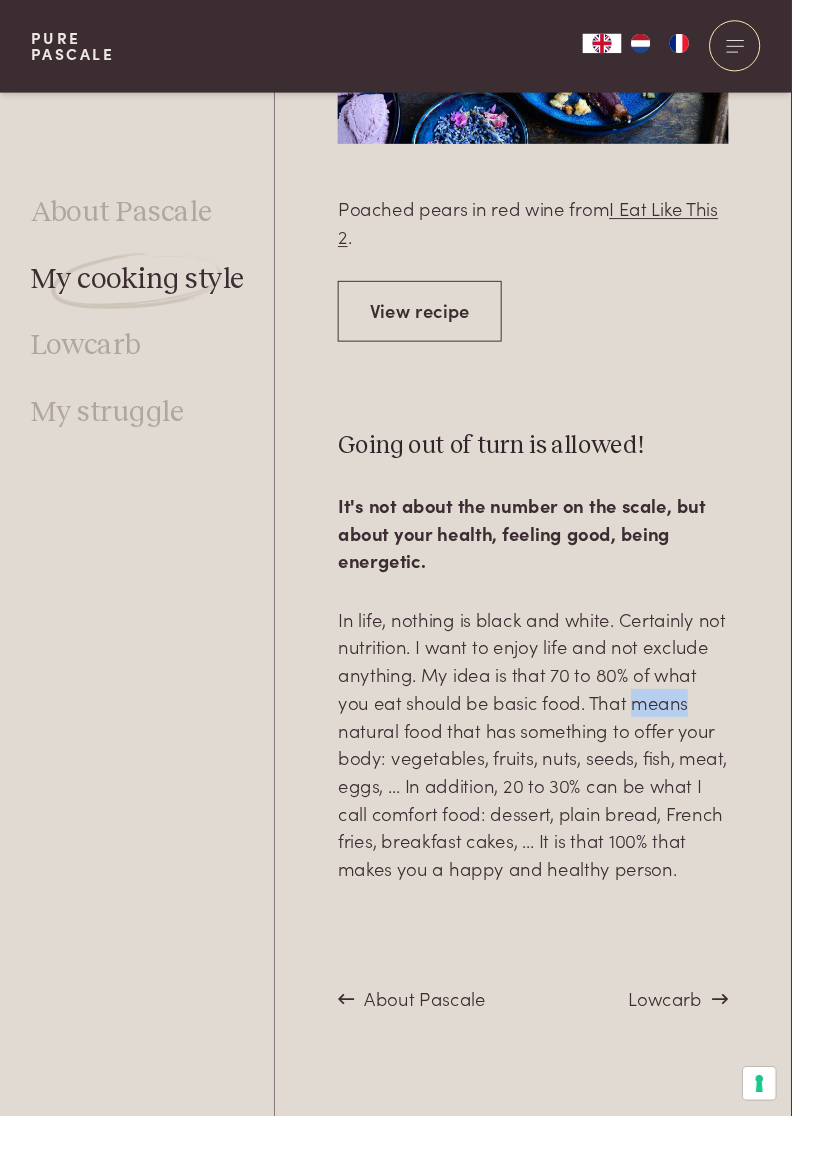 scroll, scrollTop: 7266, scrollLeft: 0, axis: vertical 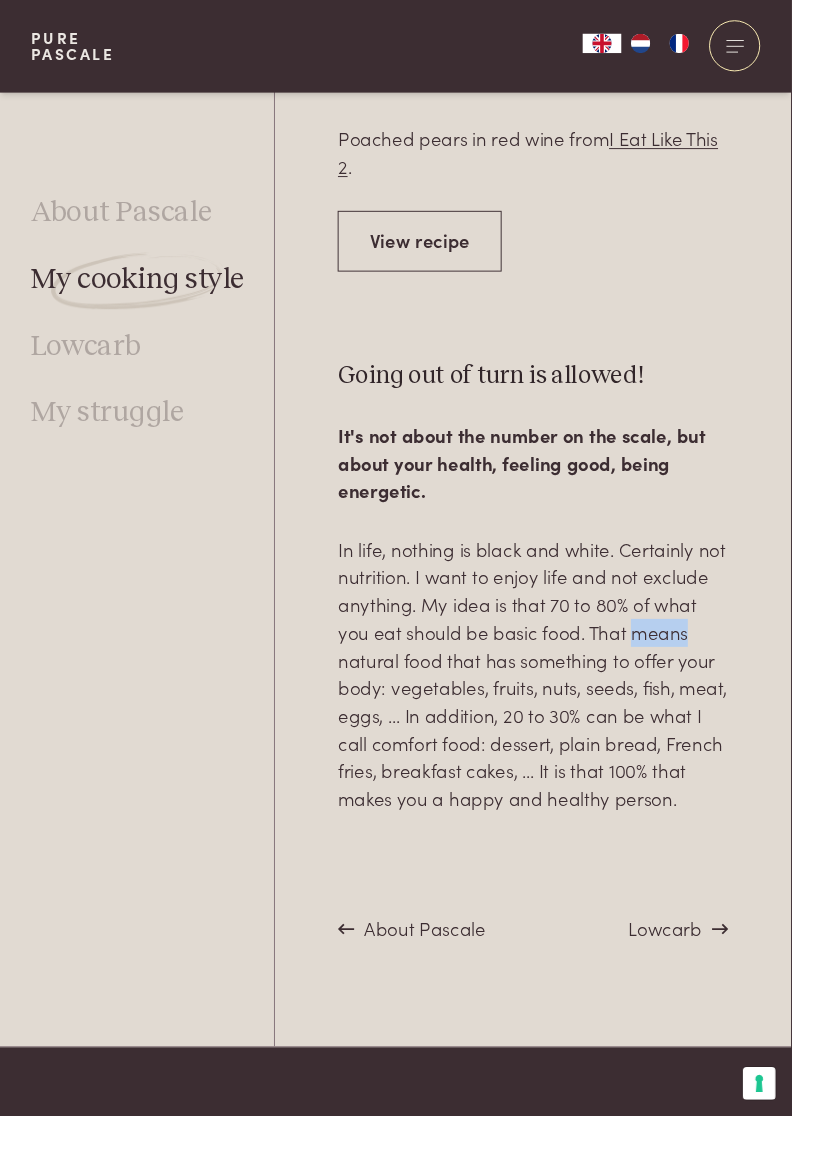 click on "Lowcarb" at bounding box center (689, 962) 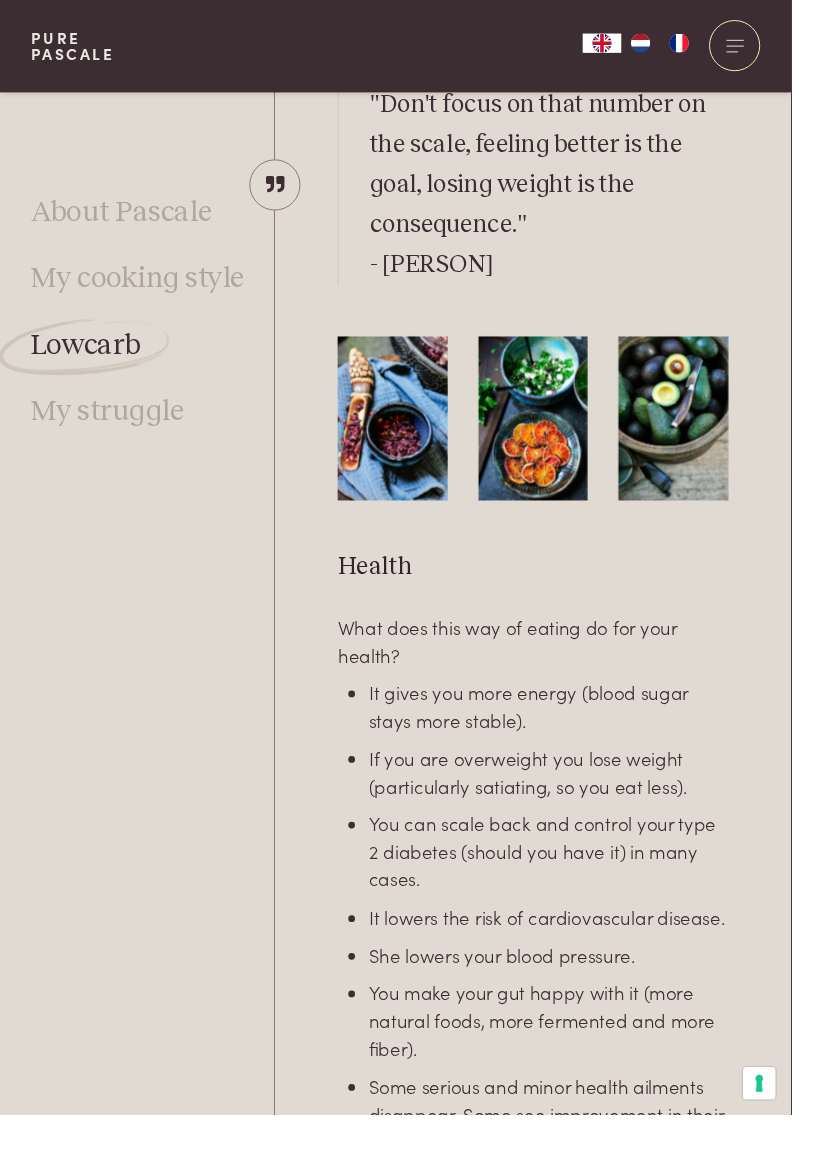 scroll, scrollTop: 2531, scrollLeft: 0, axis: vertical 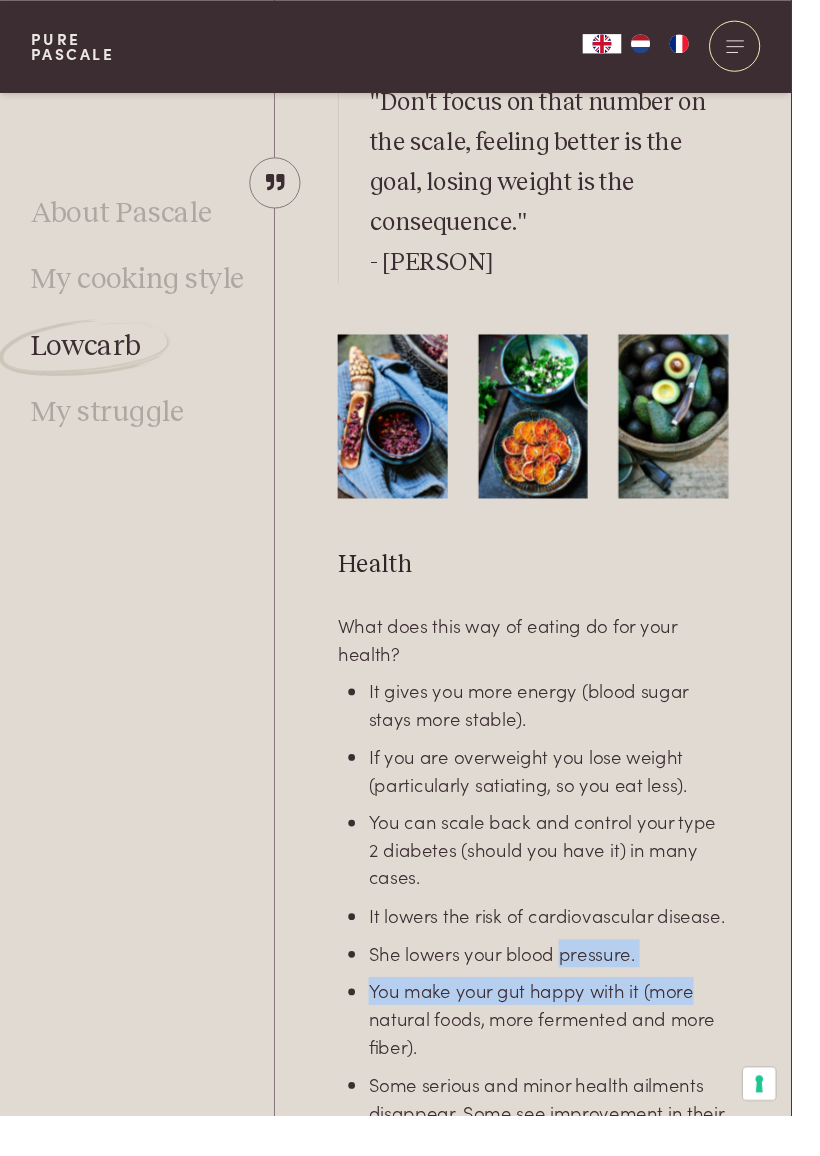 click on "Lowcarb   Moderately low-carbohydrate Mediterranean food is how Pascale prefers to describe her cuisine.
Mediterranean, because of the abundance of vegetables, fruit, fish, olive oil, ...
Moderately low-carb, because she ignores the modern, manufactured carbohydrates (plain bread, white rice, pasta, everything made with flour and sugar) and uses only the high-fiber, unprocessed carbohydrates, such as vegetables and fruits, chickpeas, lentils, quinoa, ...   Basically, it comes down to this: eat mostly natural unprocessed foods. Those who eat natural foods will automatically eat fewer rapidly digestible carbohydrates and consume more fat, because rapid carbohydrates are mainly found in processed foods, such as all foods made from flour and sugar. Unprocessed foods also contain more fat, there the fat has not been extracted as in light products such as low-fat yogurt.       "Actually, I would rather talk about 'normal' carb instead of 'low' carb."
- Pascale Naessens
- Pascale Naessens" at bounding box center (552, 1238) 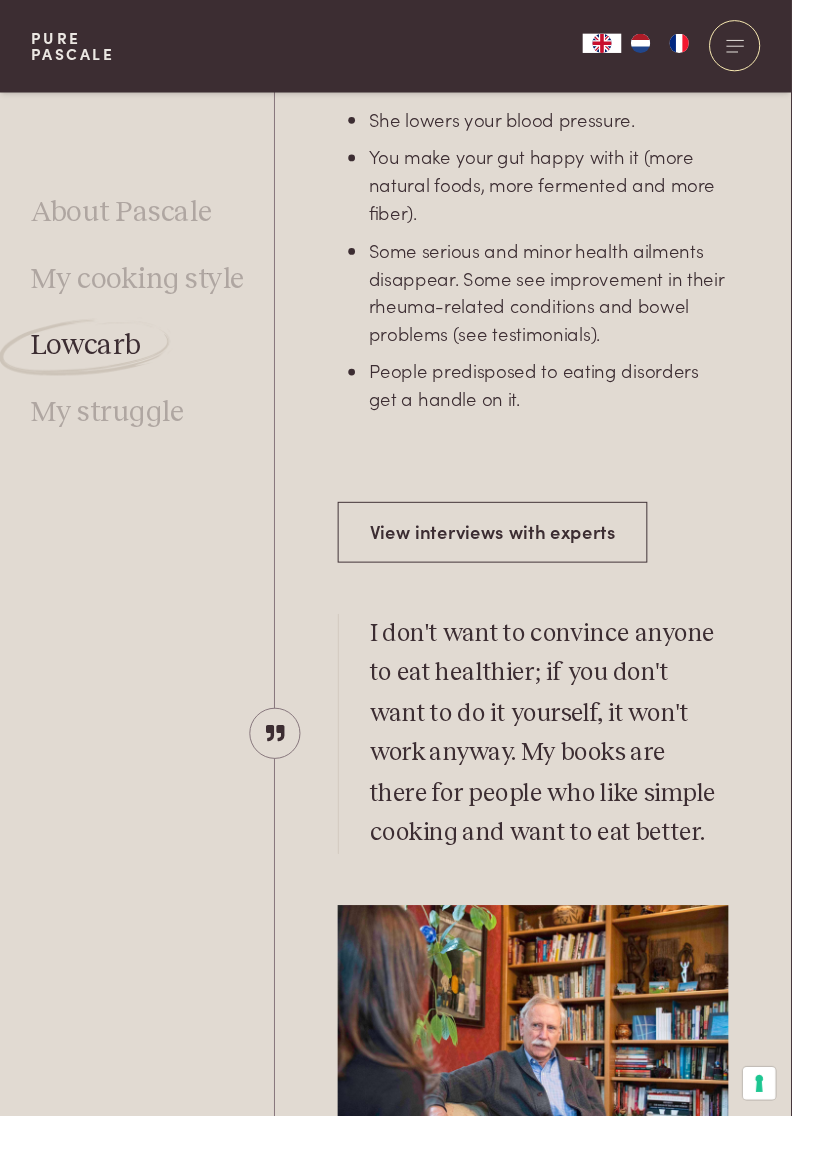 scroll, scrollTop: 3396, scrollLeft: 0, axis: vertical 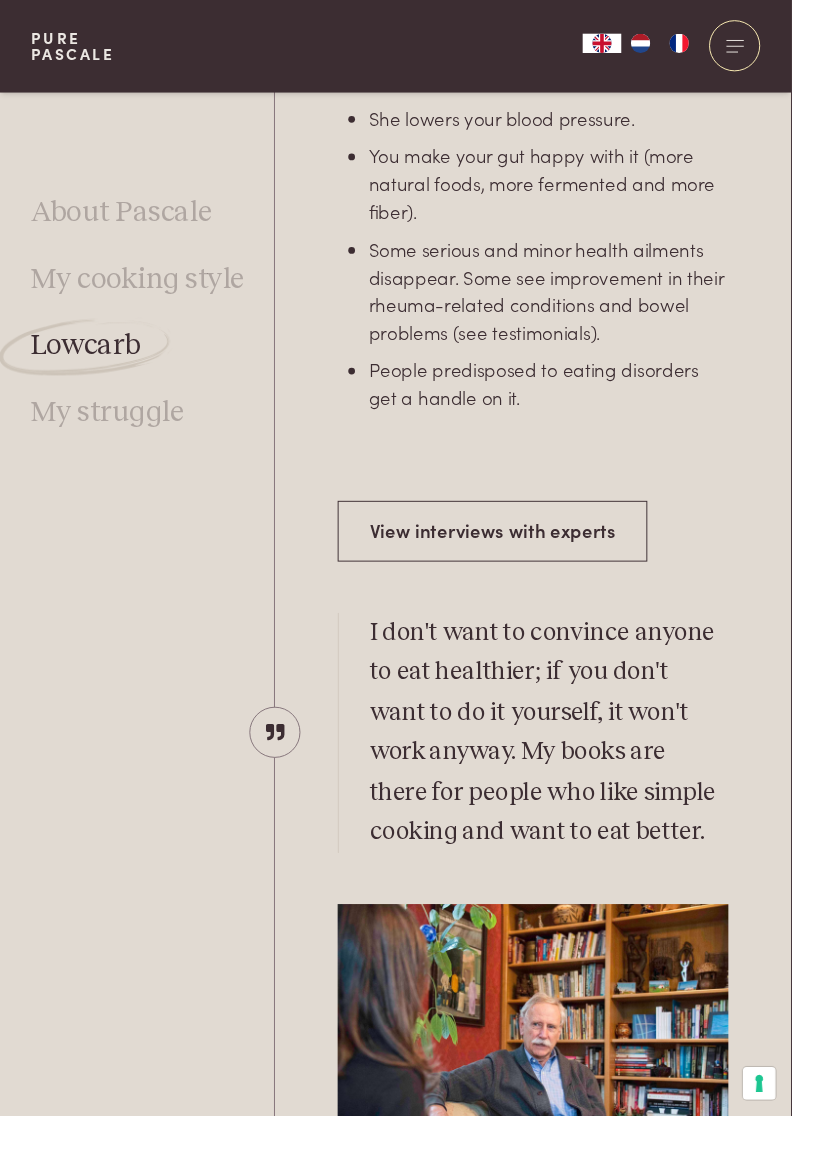 click at bounding box center (552, 1072) 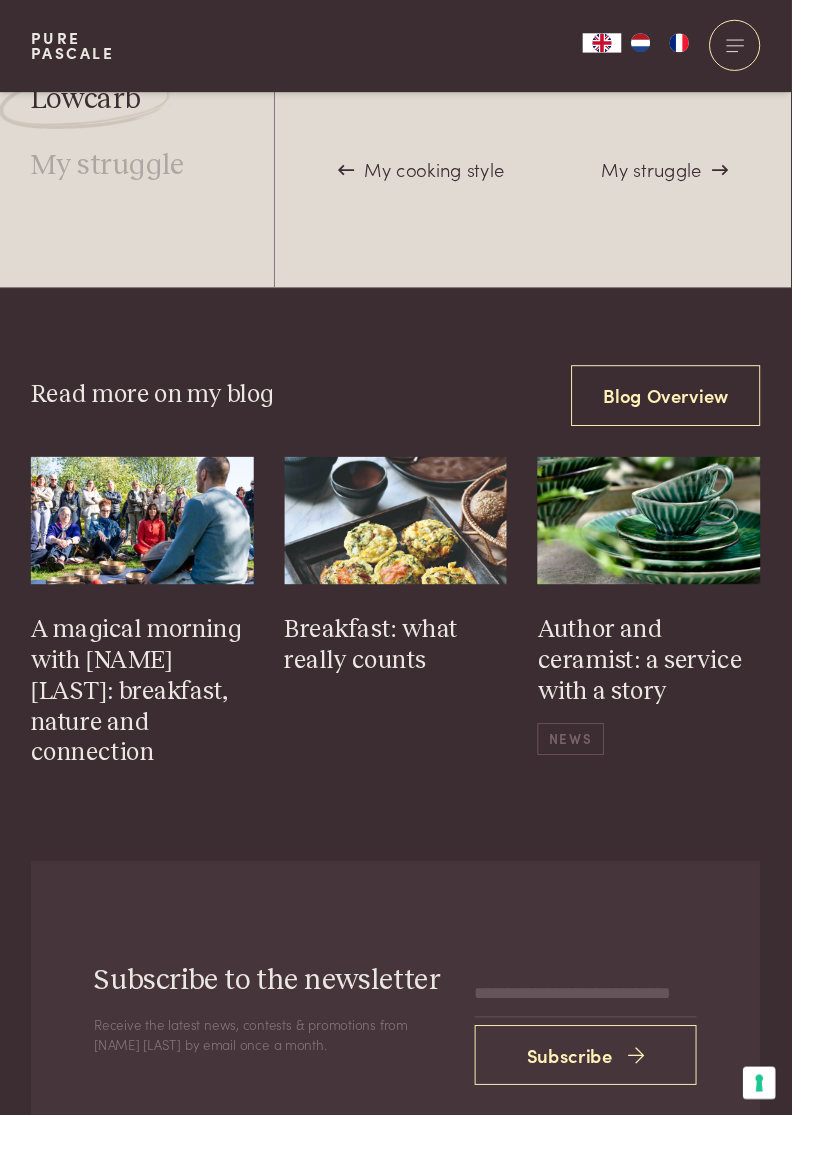 scroll, scrollTop: 6587, scrollLeft: 0, axis: vertical 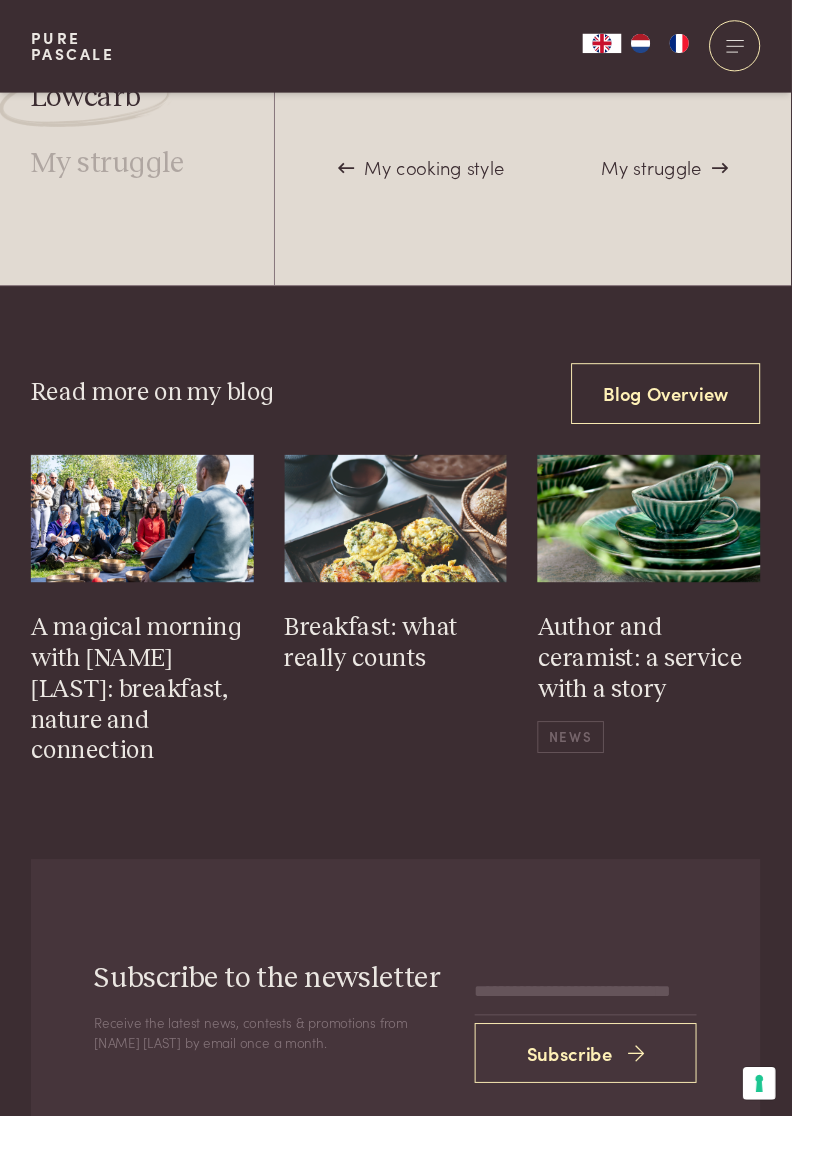 click on "A magical morning with Pascale Naessens: breakfast, nature and connection" at bounding box center [147, 715] 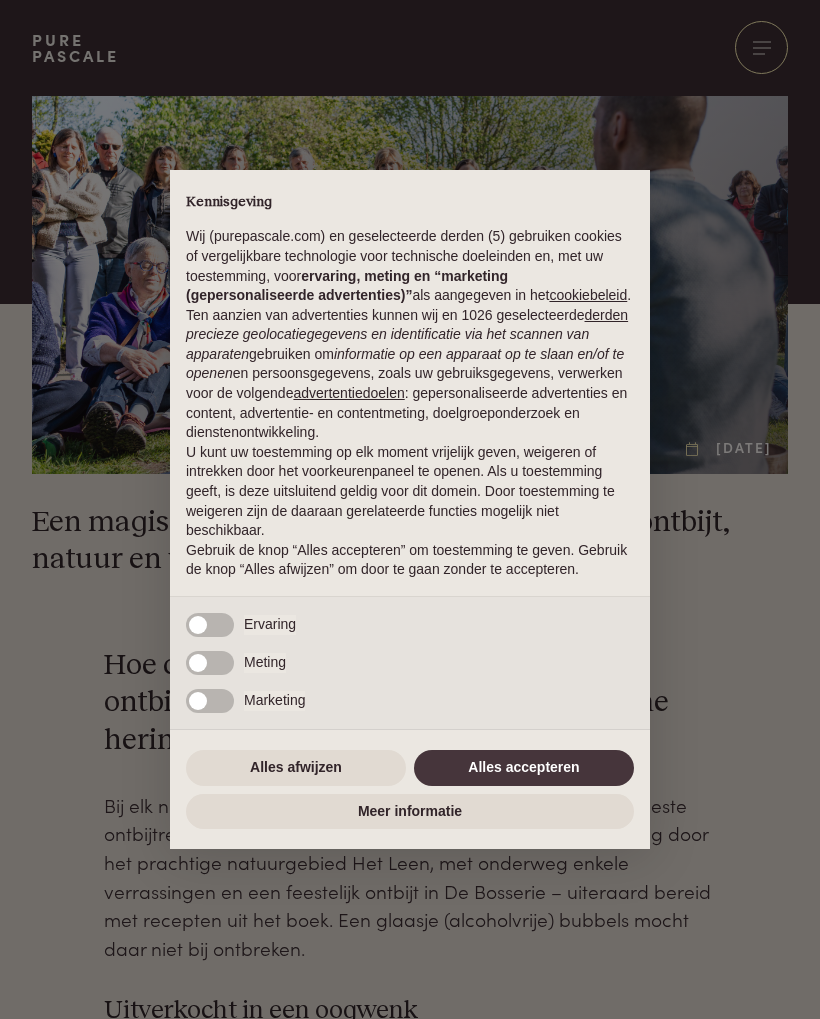 scroll, scrollTop: 0, scrollLeft: 0, axis: both 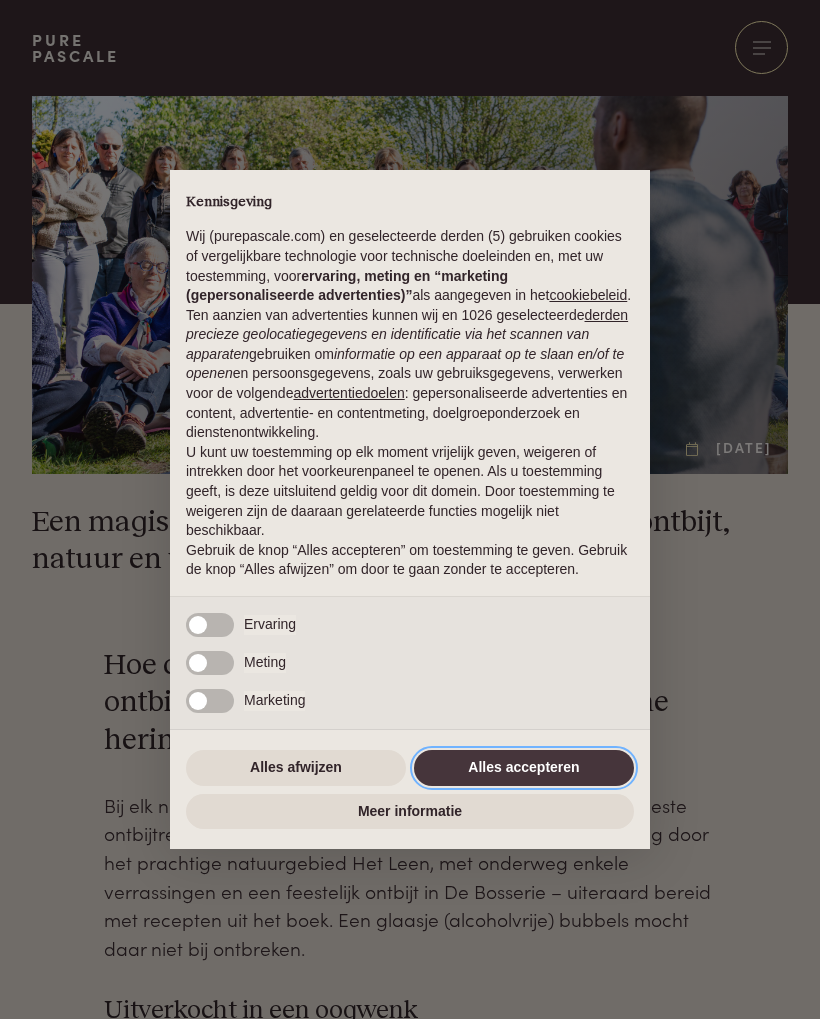 click on "Alles accepteren" at bounding box center [524, 768] 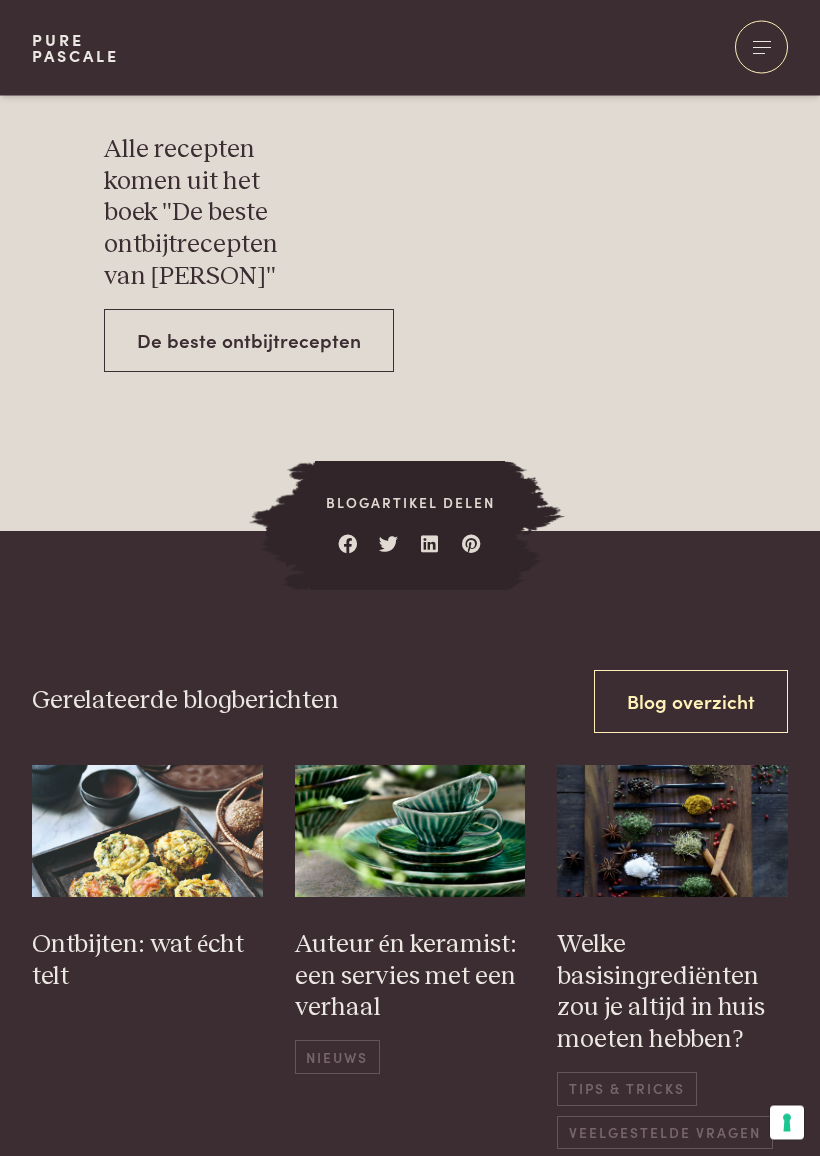 scroll, scrollTop: 5370, scrollLeft: 0, axis: vertical 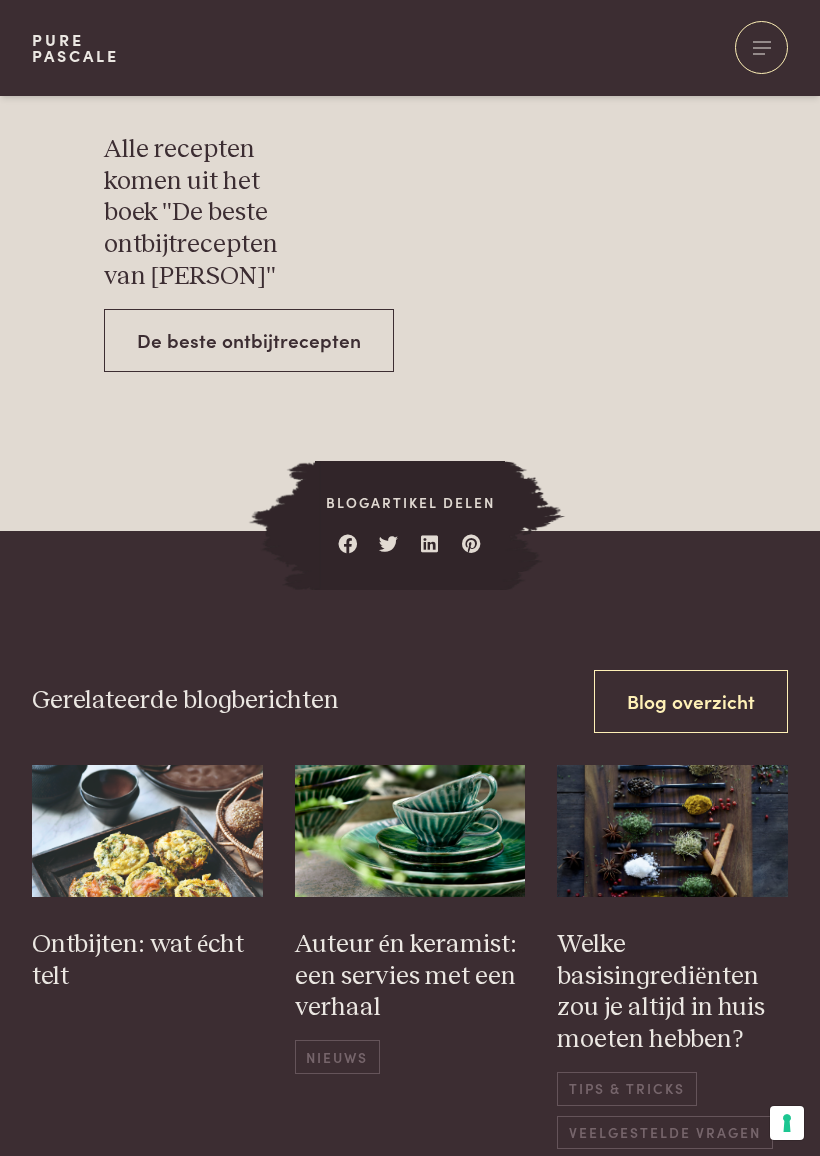 click on "Auteur én keramist: een servies met een verhaal" at bounding box center (410, 977) 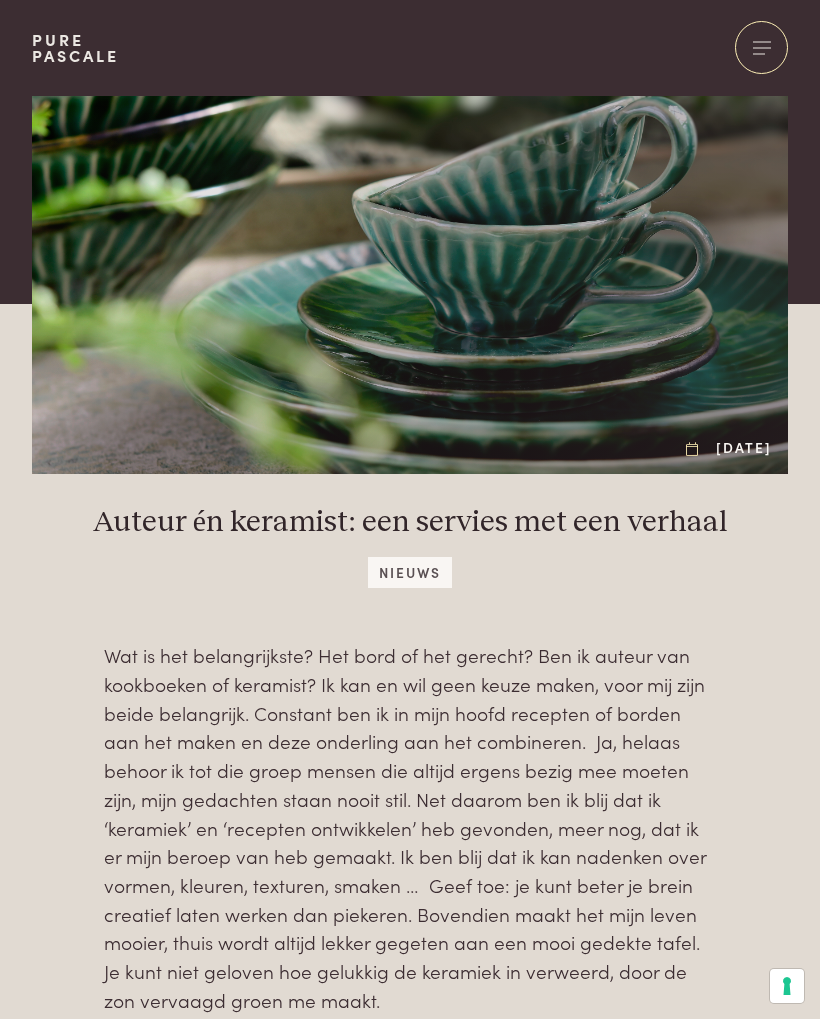 scroll, scrollTop: 0, scrollLeft: 0, axis: both 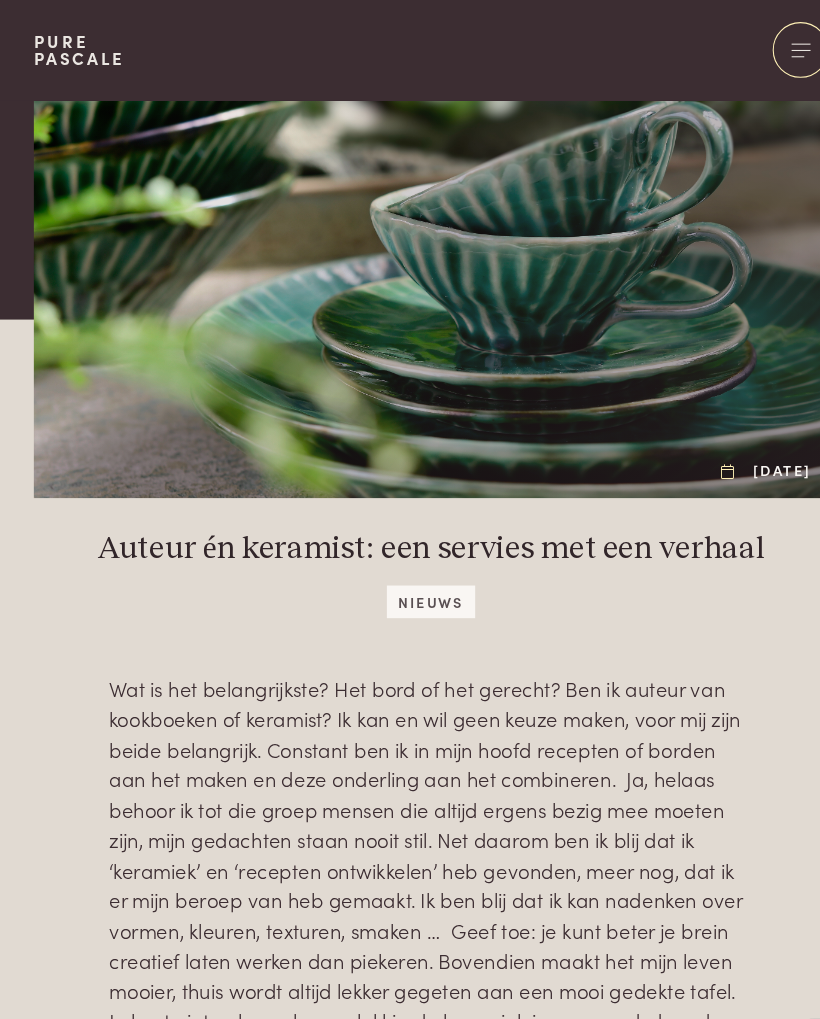 click at bounding box center [761, 47] 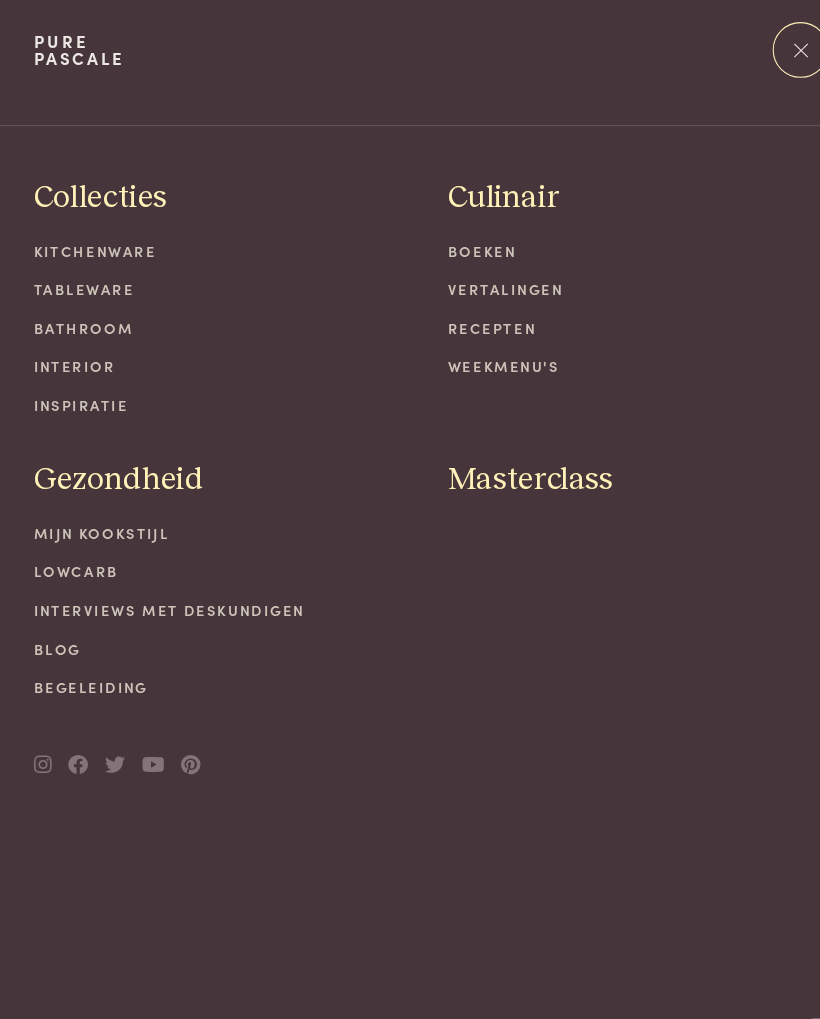 click at bounding box center [410, 60] 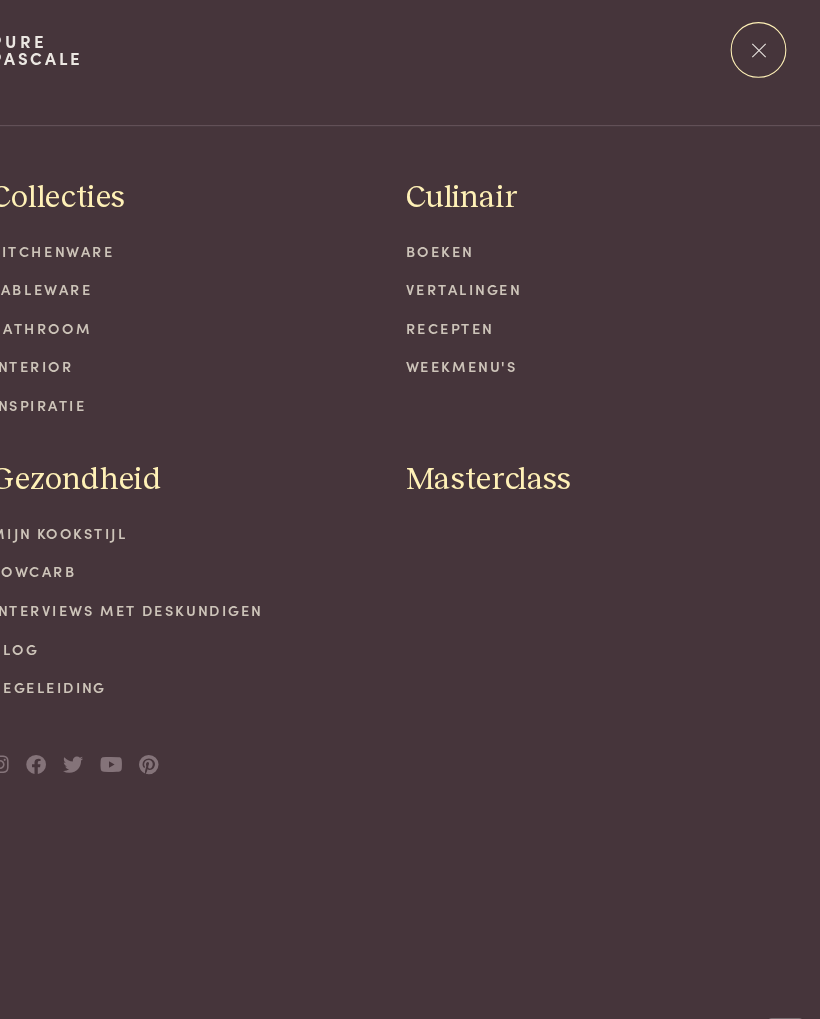 click at bounding box center [761, 47] 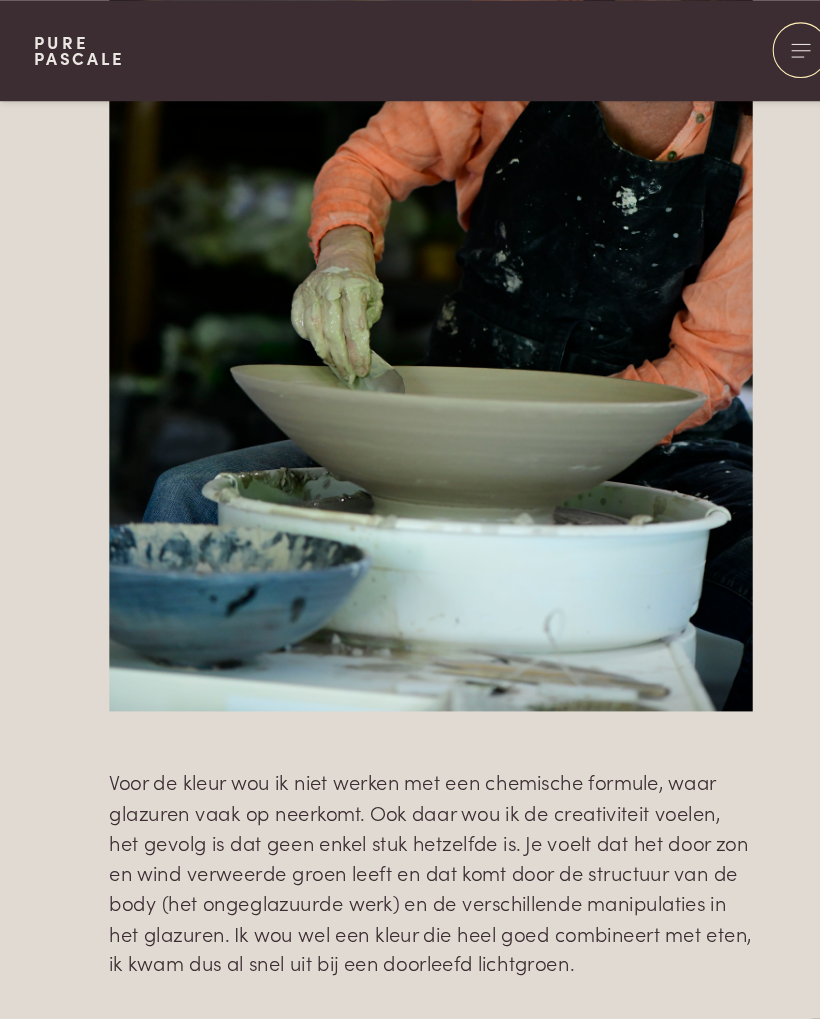 scroll, scrollTop: 2995, scrollLeft: 0, axis: vertical 